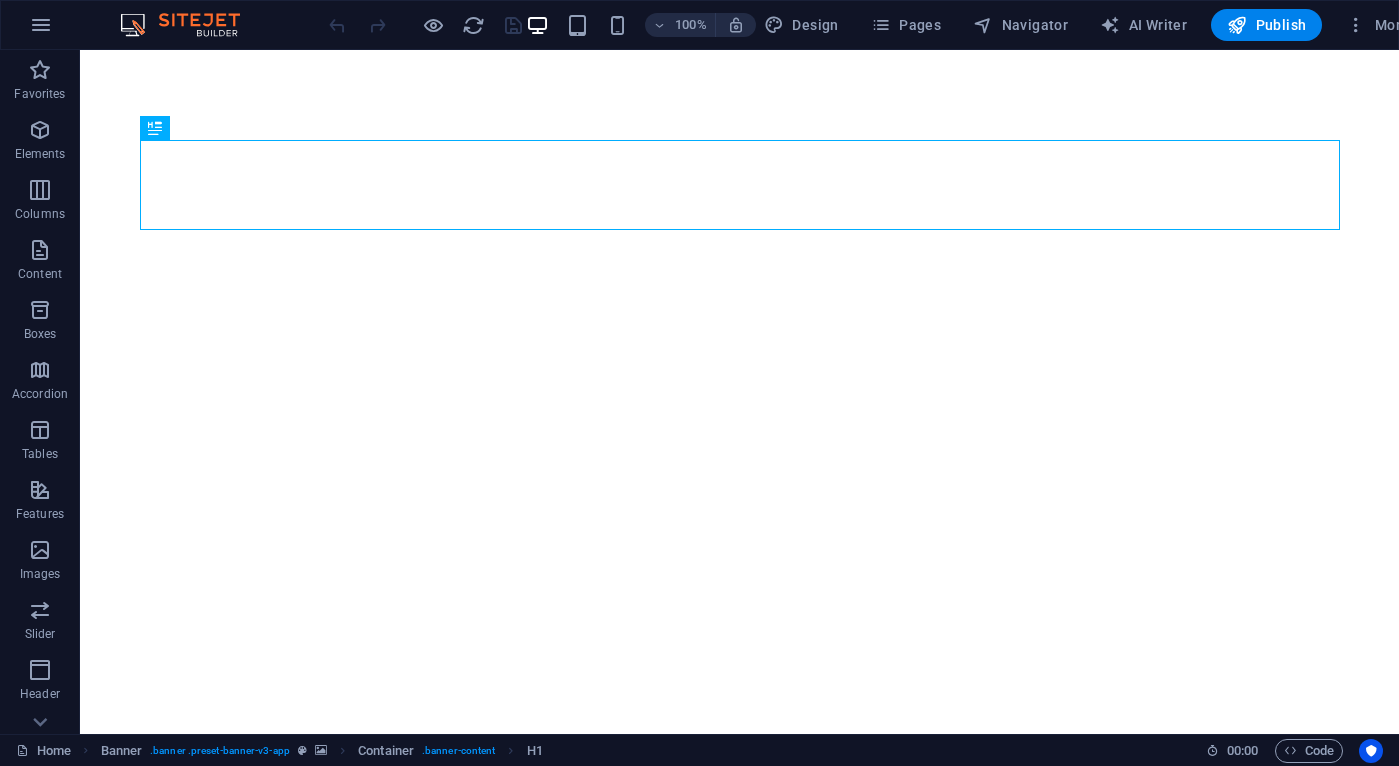 scroll, scrollTop: 0, scrollLeft: 0, axis: both 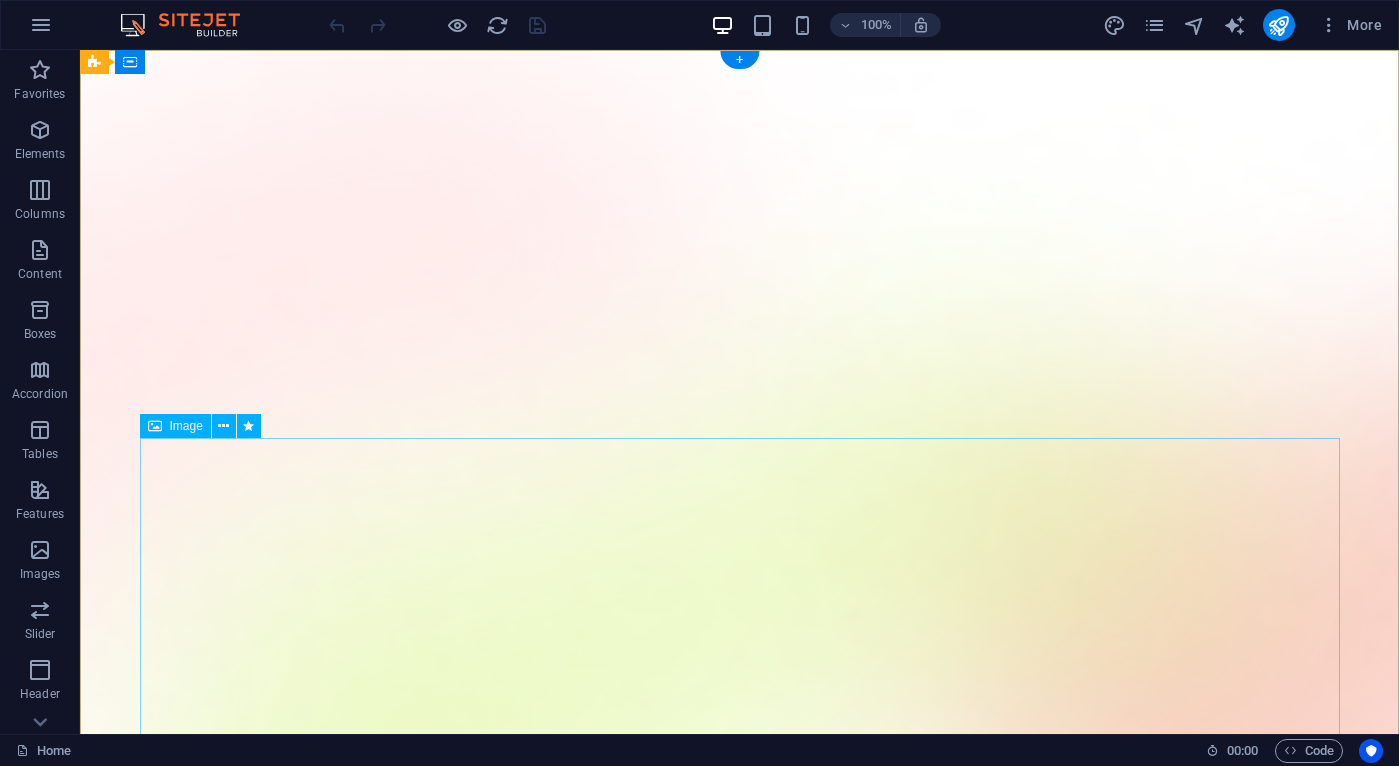 click at bounding box center [740, 2052] 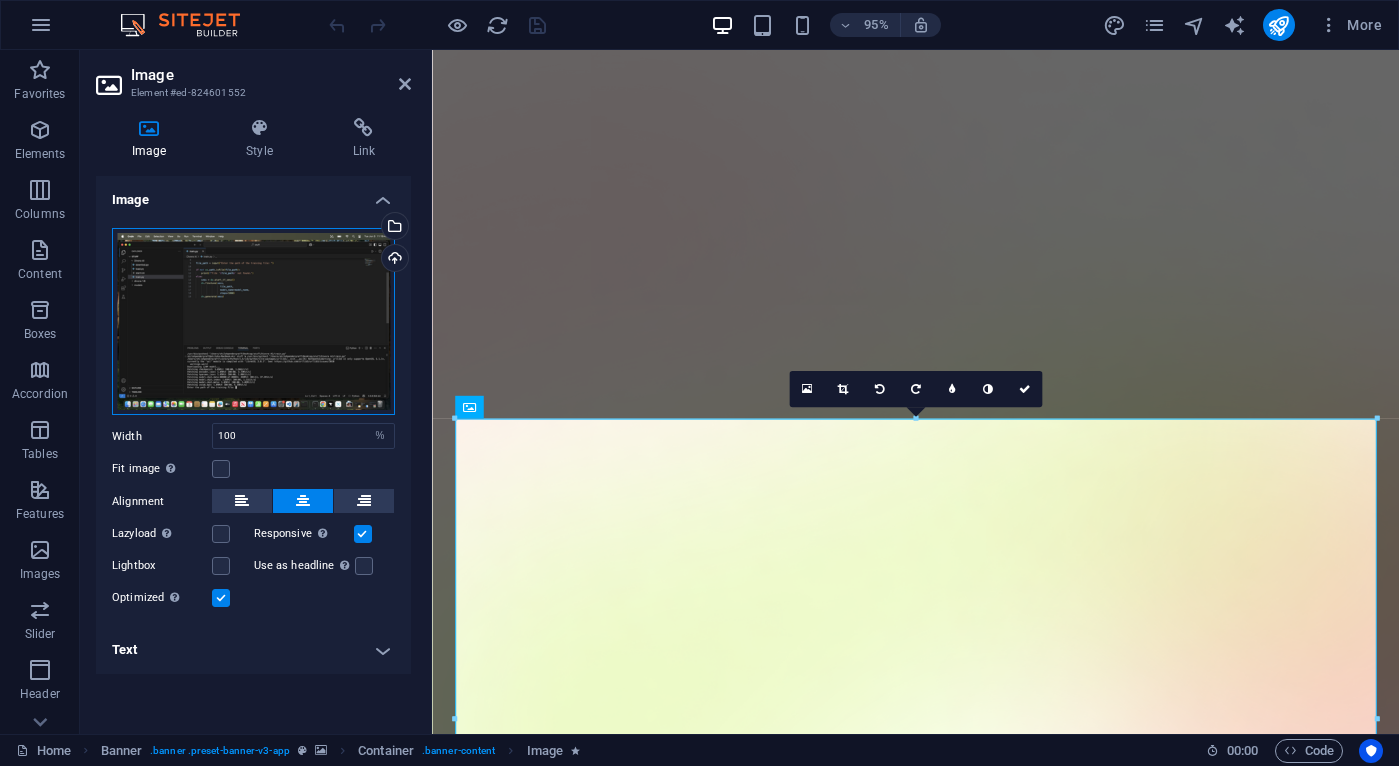 click on "Drag files here, click to choose files or select files from Files or our free stock photos & videos" at bounding box center [253, 321] 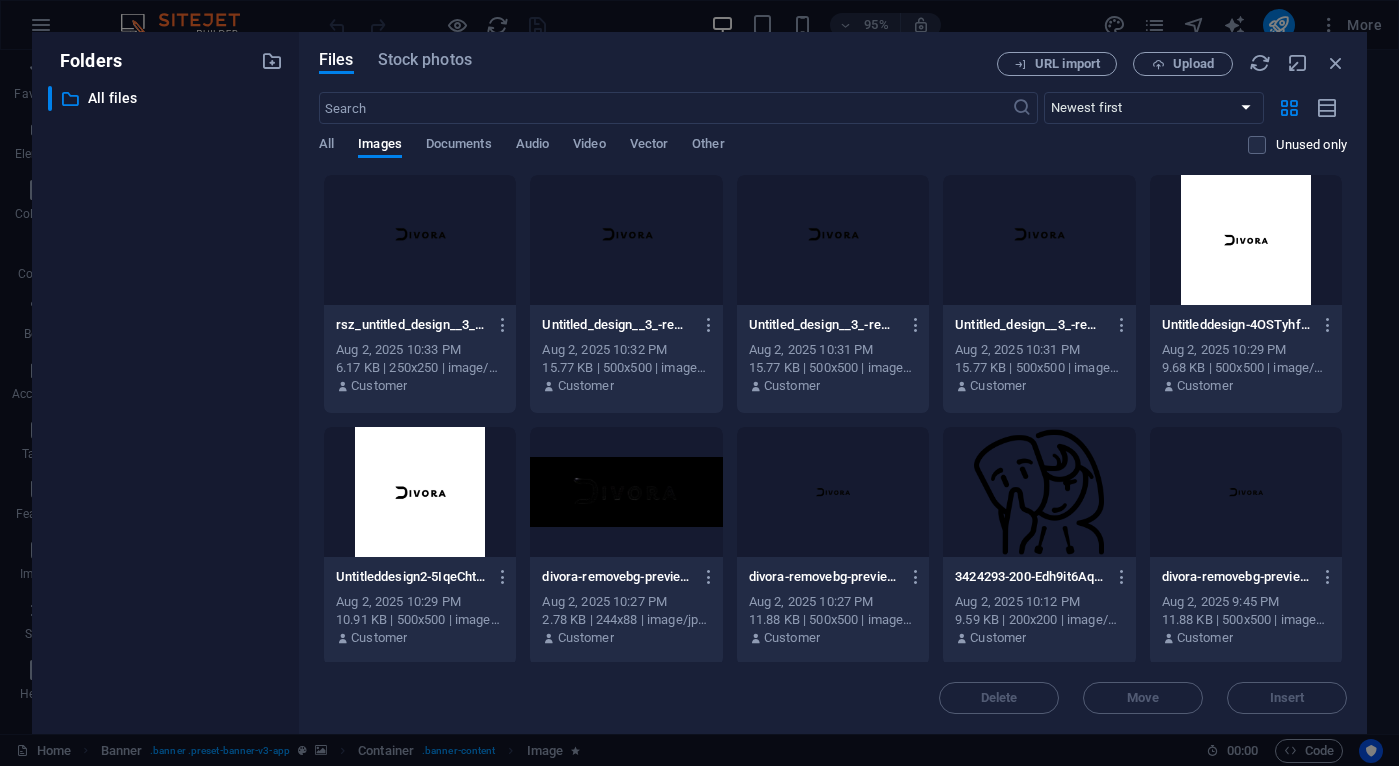 click on "​ All files All files" at bounding box center (165, 402) 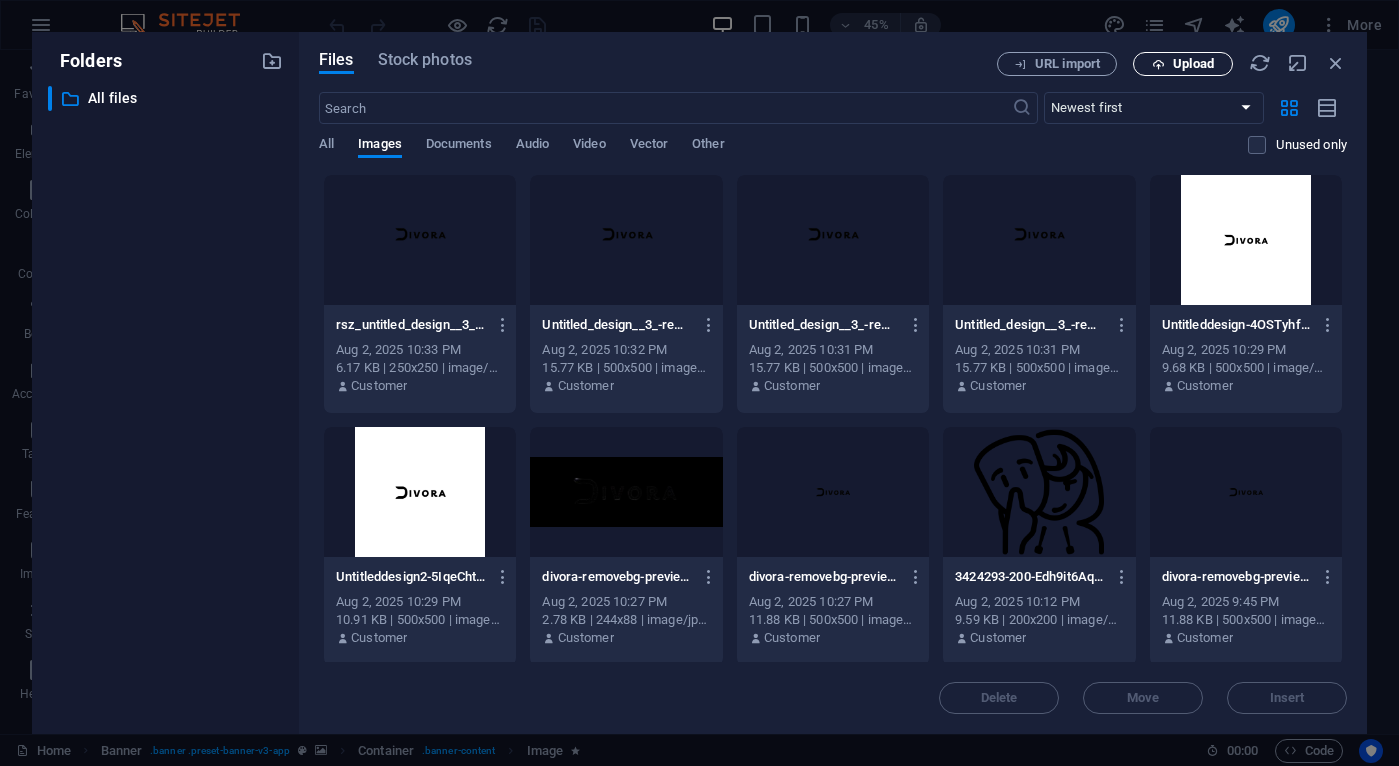 click on "Upload" at bounding box center [1183, 64] 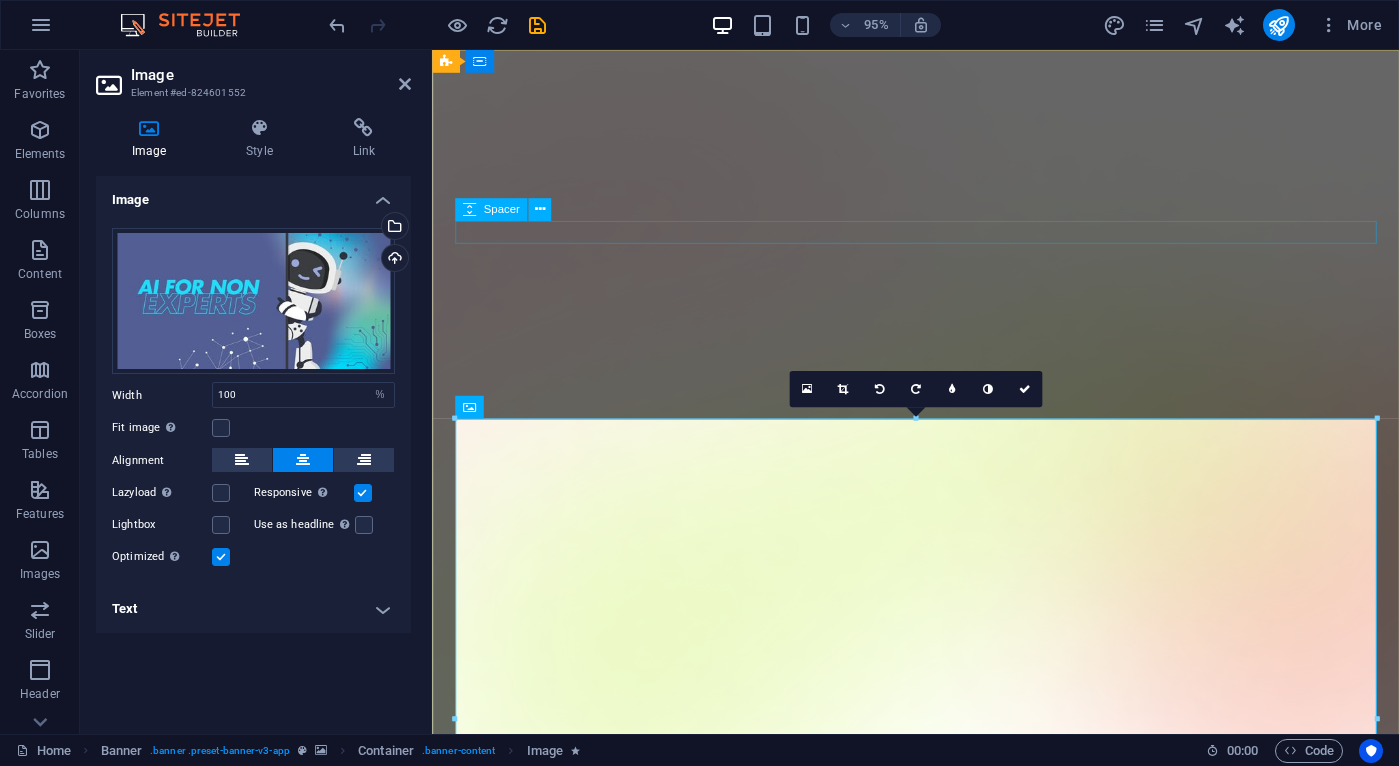 click on "Spacer" at bounding box center (509, 210) 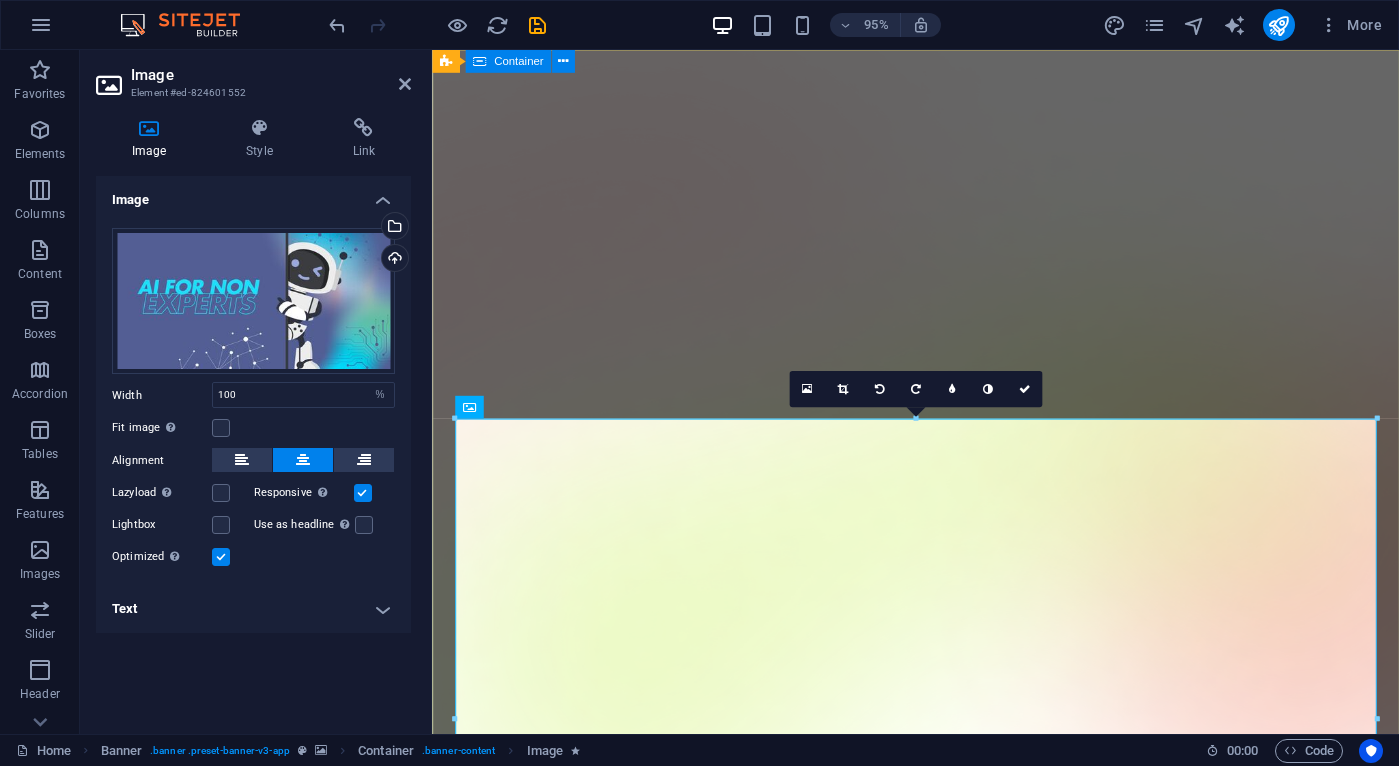 click on "Version 1.6 is here AI Made Easy Everyone should have the power to build their AI models from the ground up without being an expert, or dealing with complicated code. Download App" at bounding box center [941, 1625] 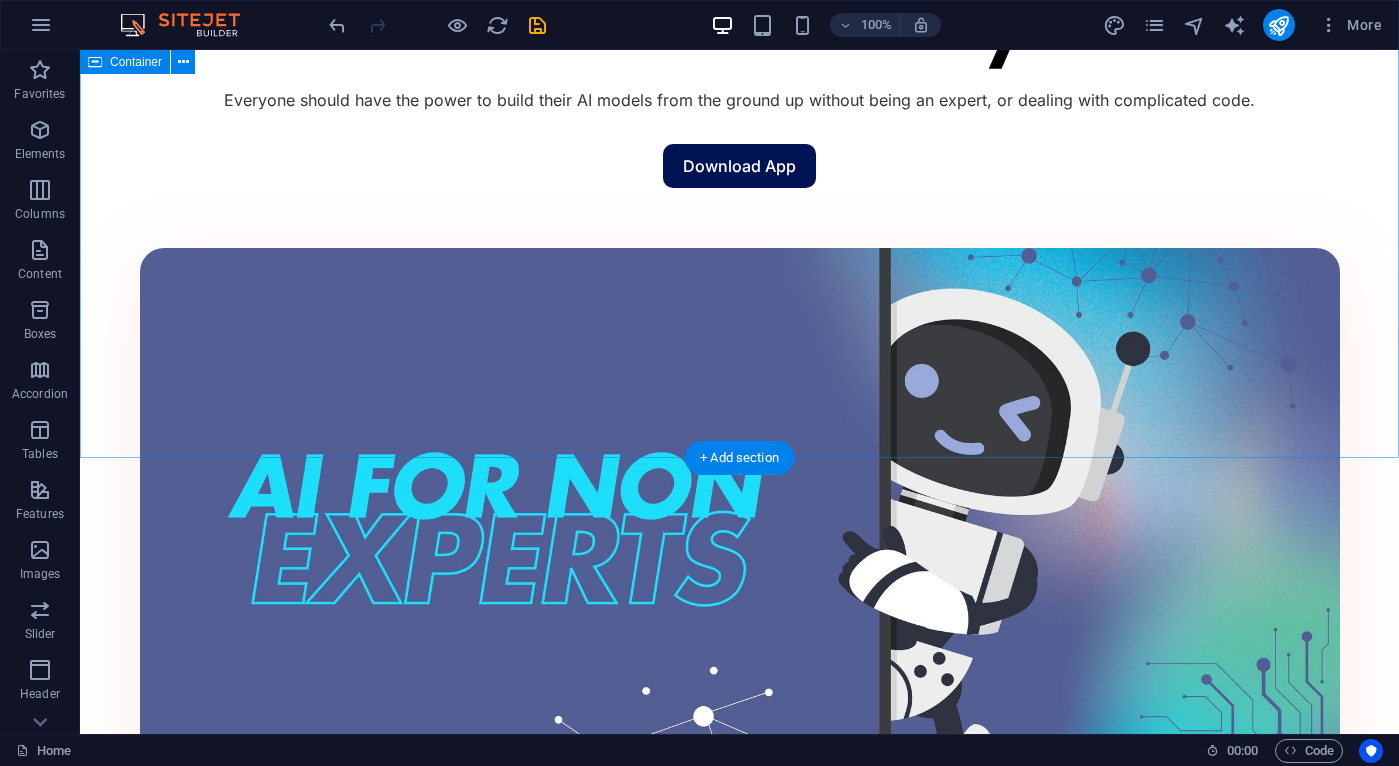 scroll, scrollTop: 0, scrollLeft: 0, axis: both 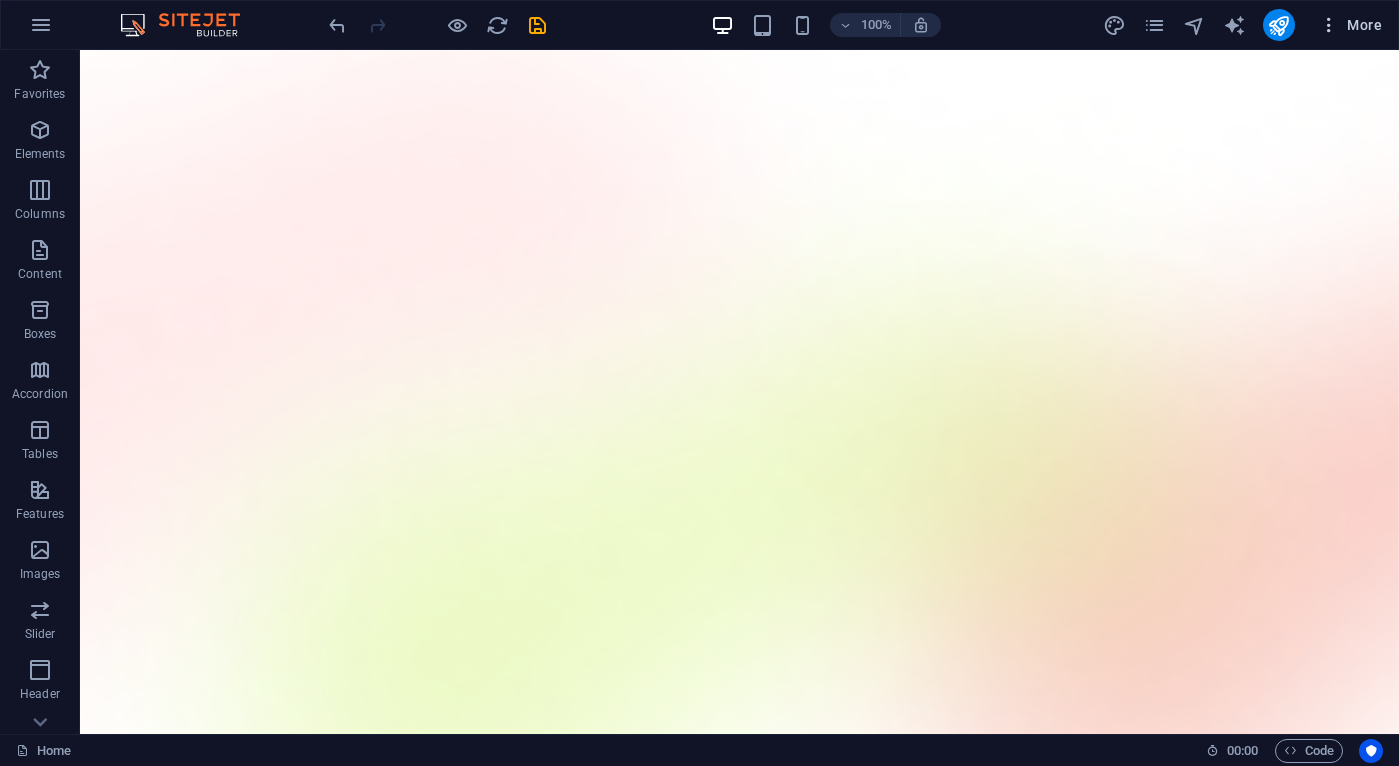 click on "More" at bounding box center [1350, 25] 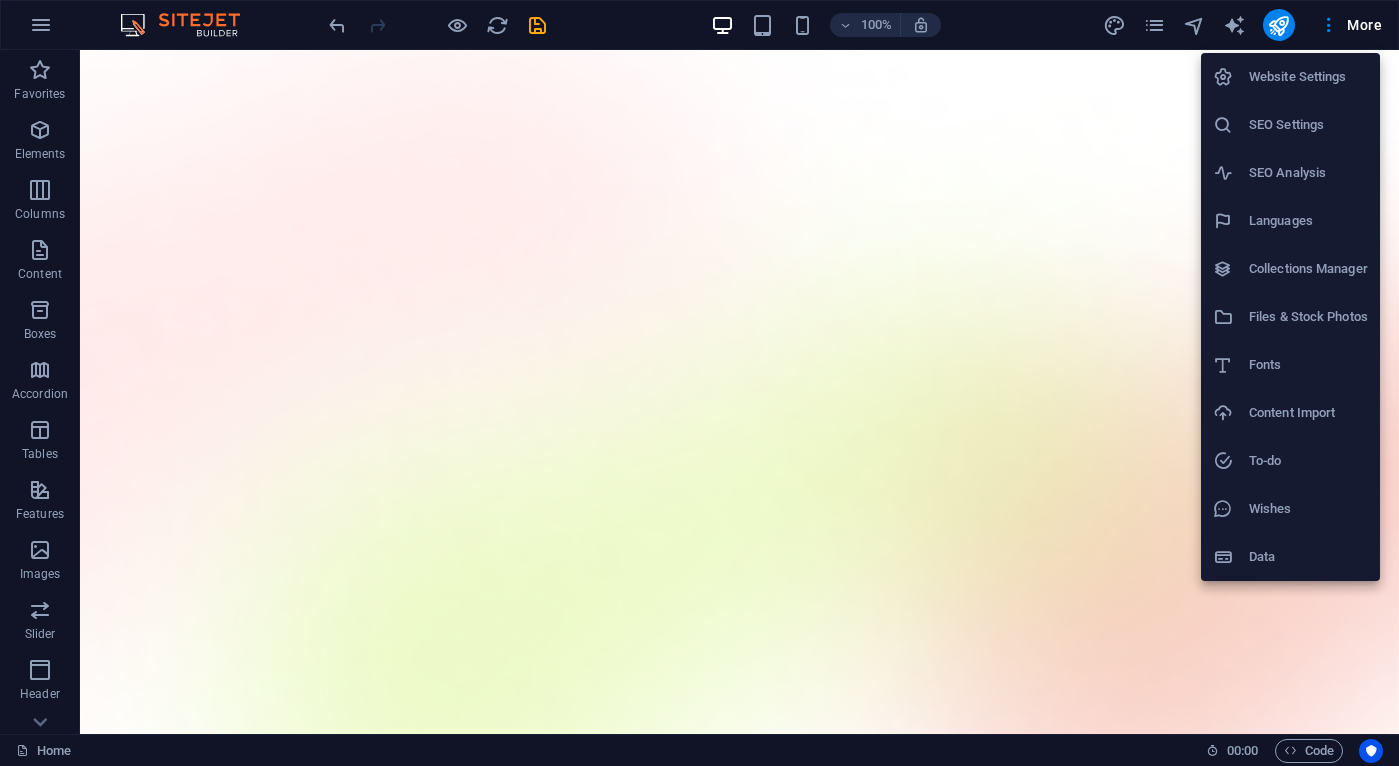 click at bounding box center (699, 383) 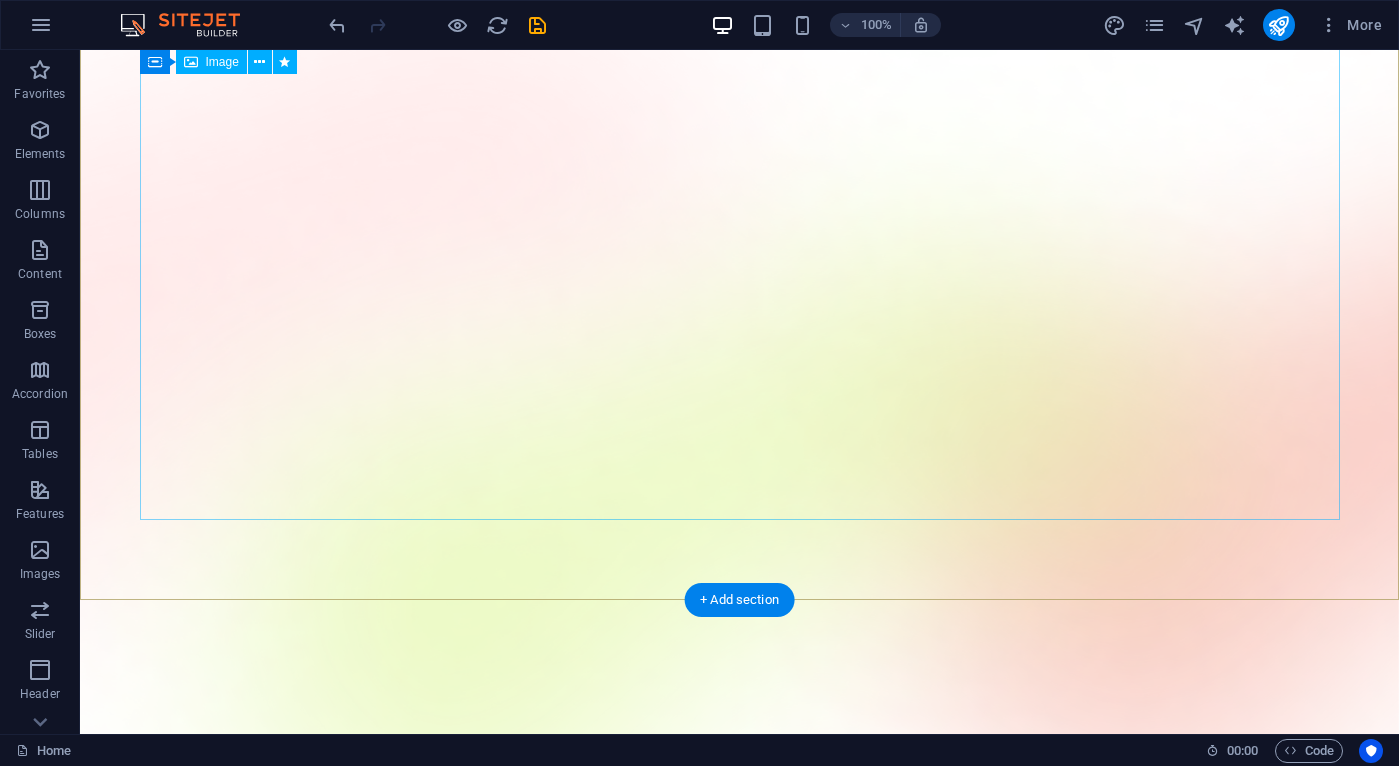 scroll, scrollTop: 0, scrollLeft: 0, axis: both 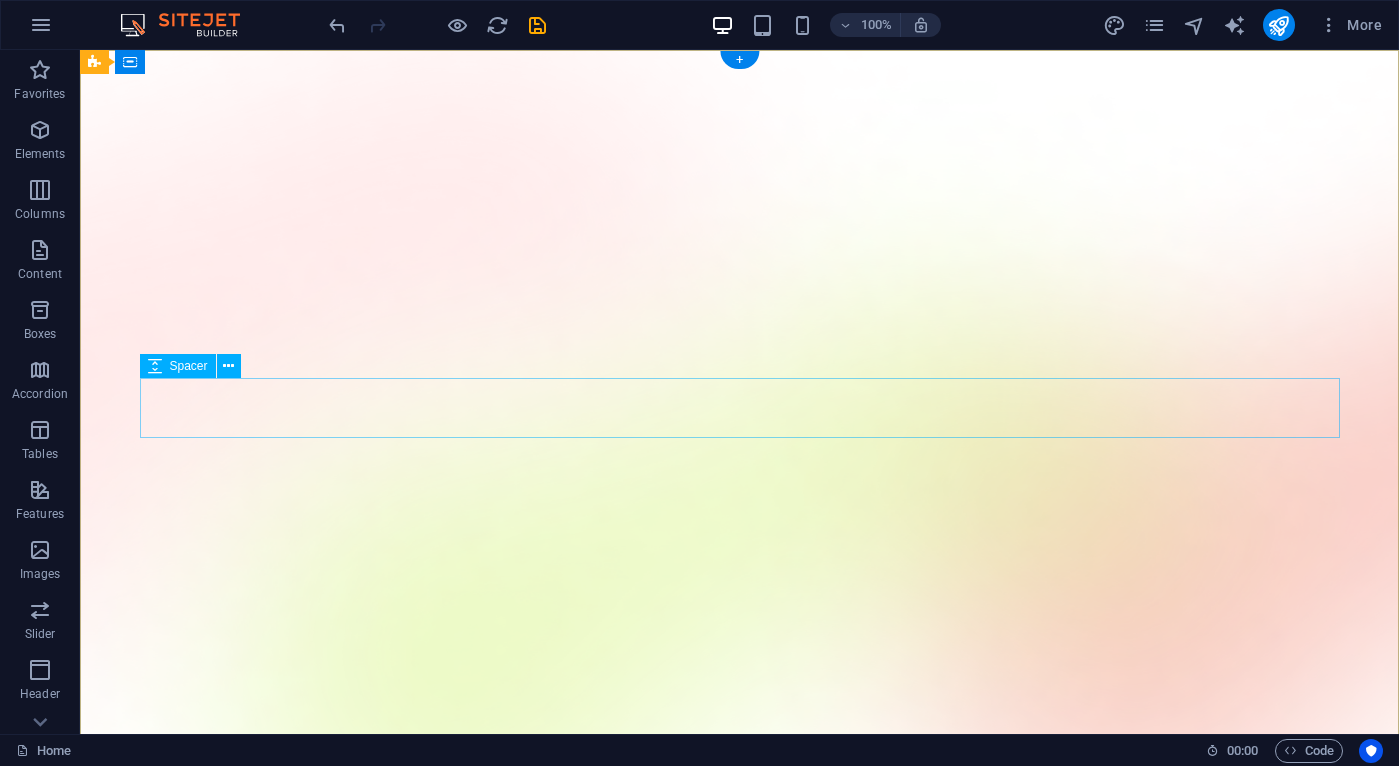 click at bounding box center (740, 1452) 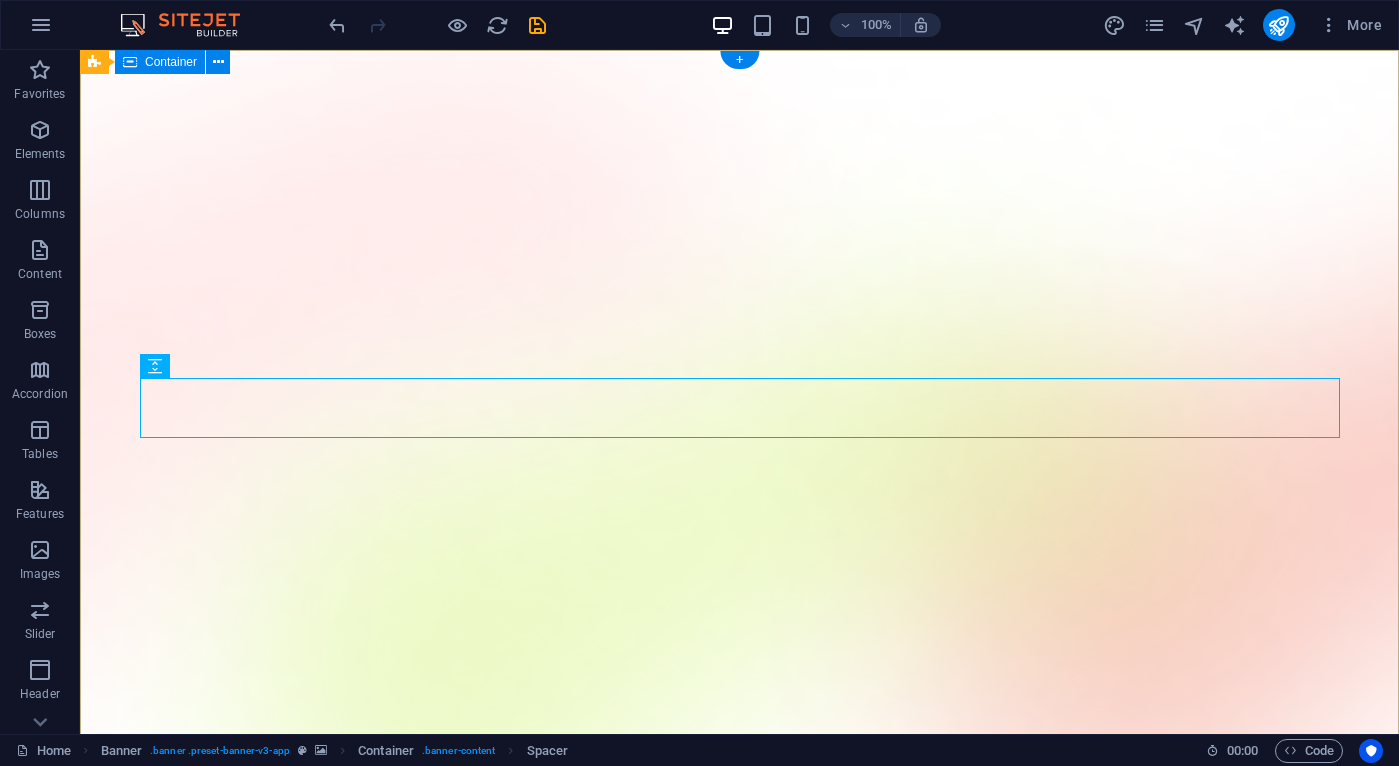 click on "Version 1.6 is here AI Made Easy Everyone should have the power to build their AI models from the ground up without being an expert, or dealing with complicated code. Download App" at bounding box center (739, 1640) 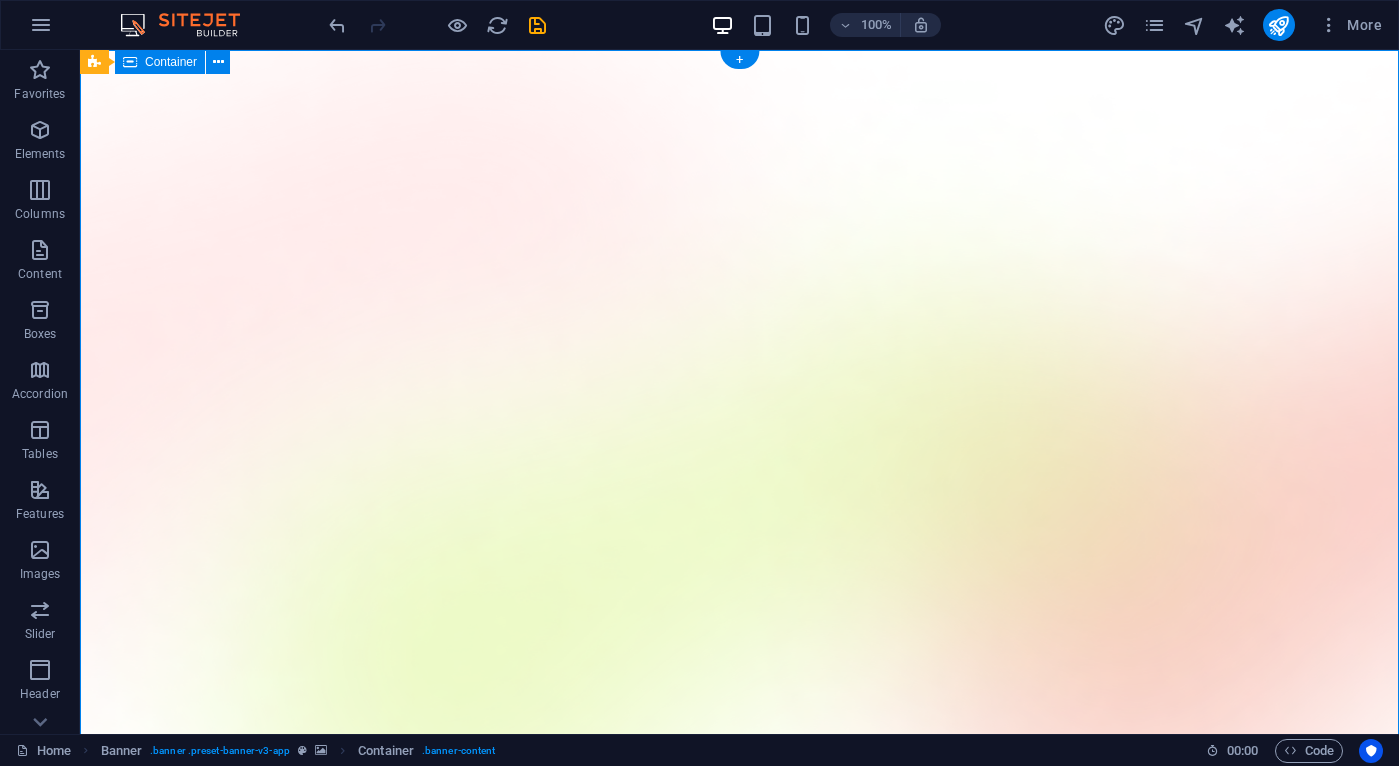 click on "Version 1.6 is here AI Made Easy Everyone should have the power to build their AI models from the ground up without being an expert, or dealing with complicated code. Download App" at bounding box center [739, 1640] 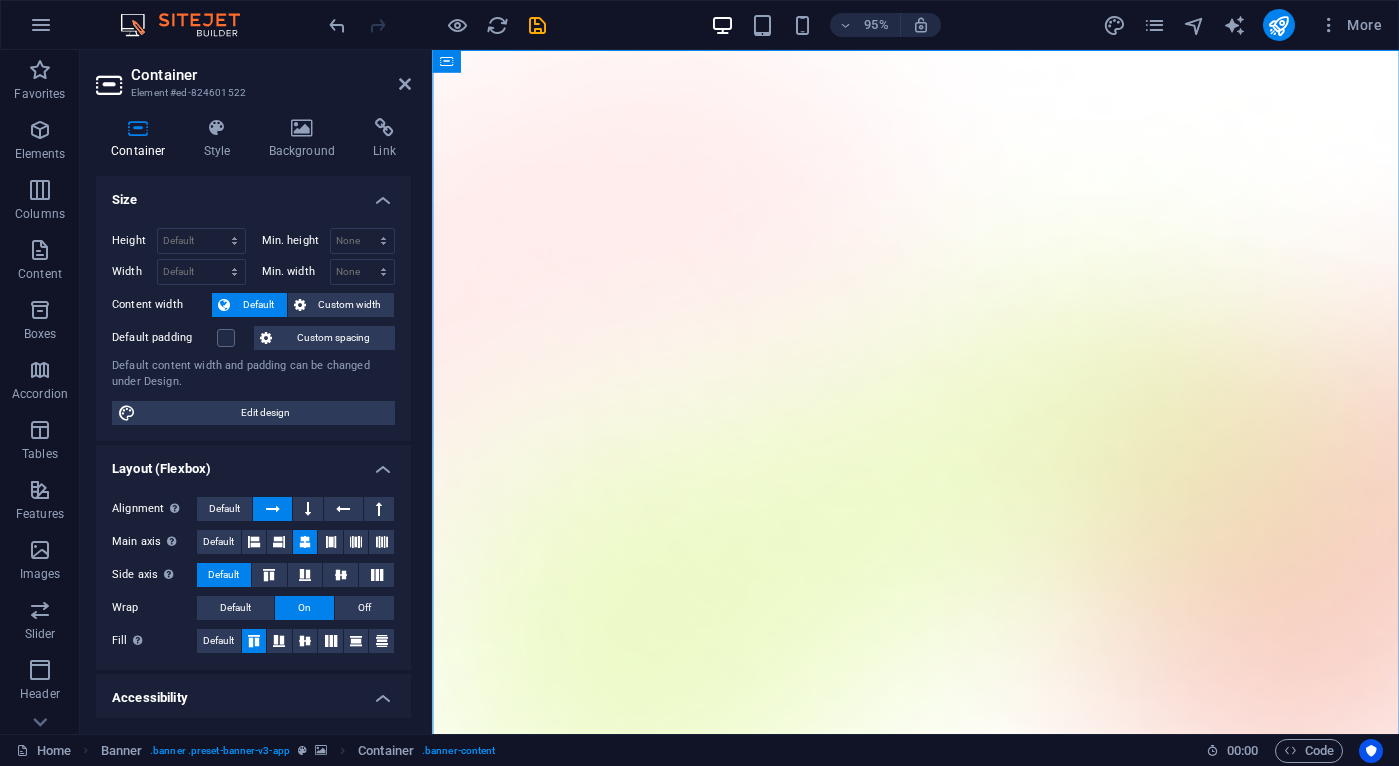 scroll, scrollTop: 233, scrollLeft: 0, axis: vertical 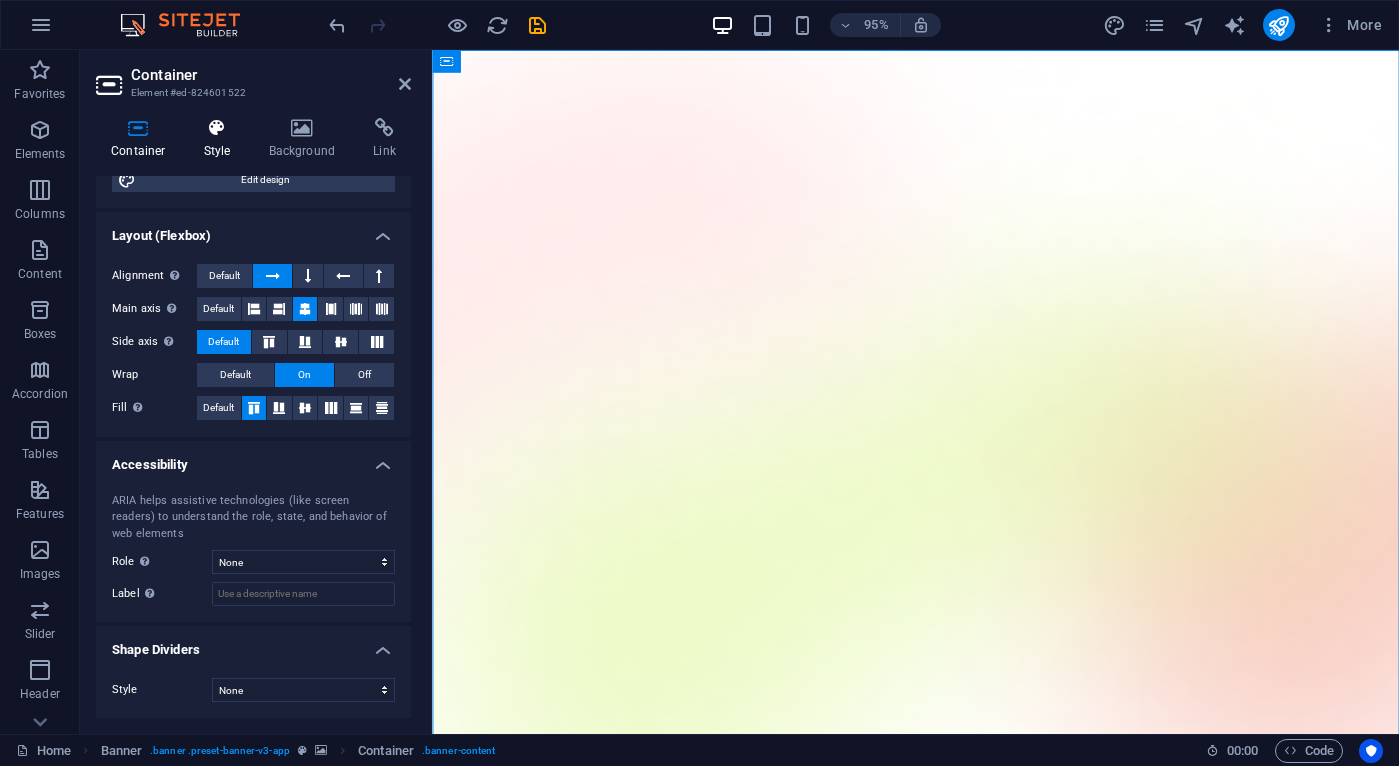 click on "Style" at bounding box center (221, 139) 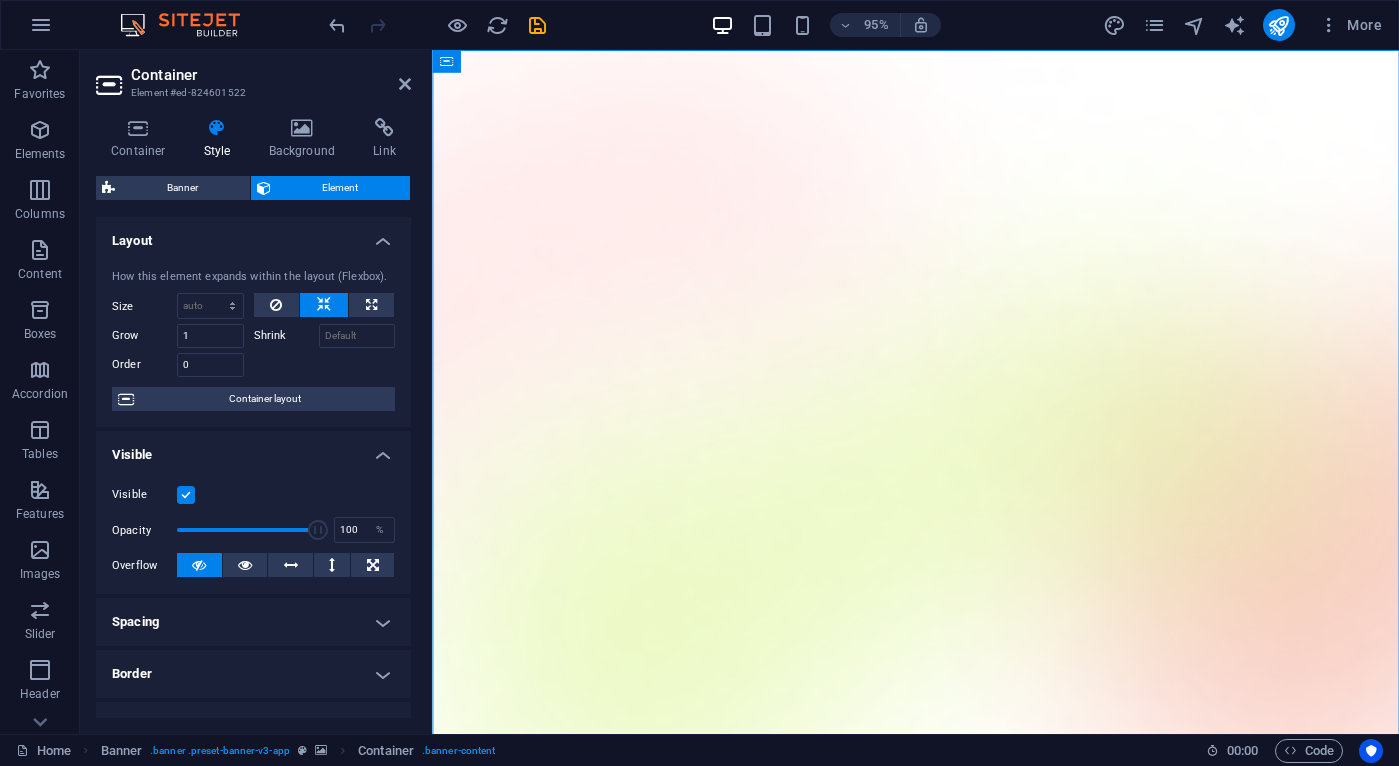scroll, scrollTop: 344, scrollLeft: 0, axis: vertical 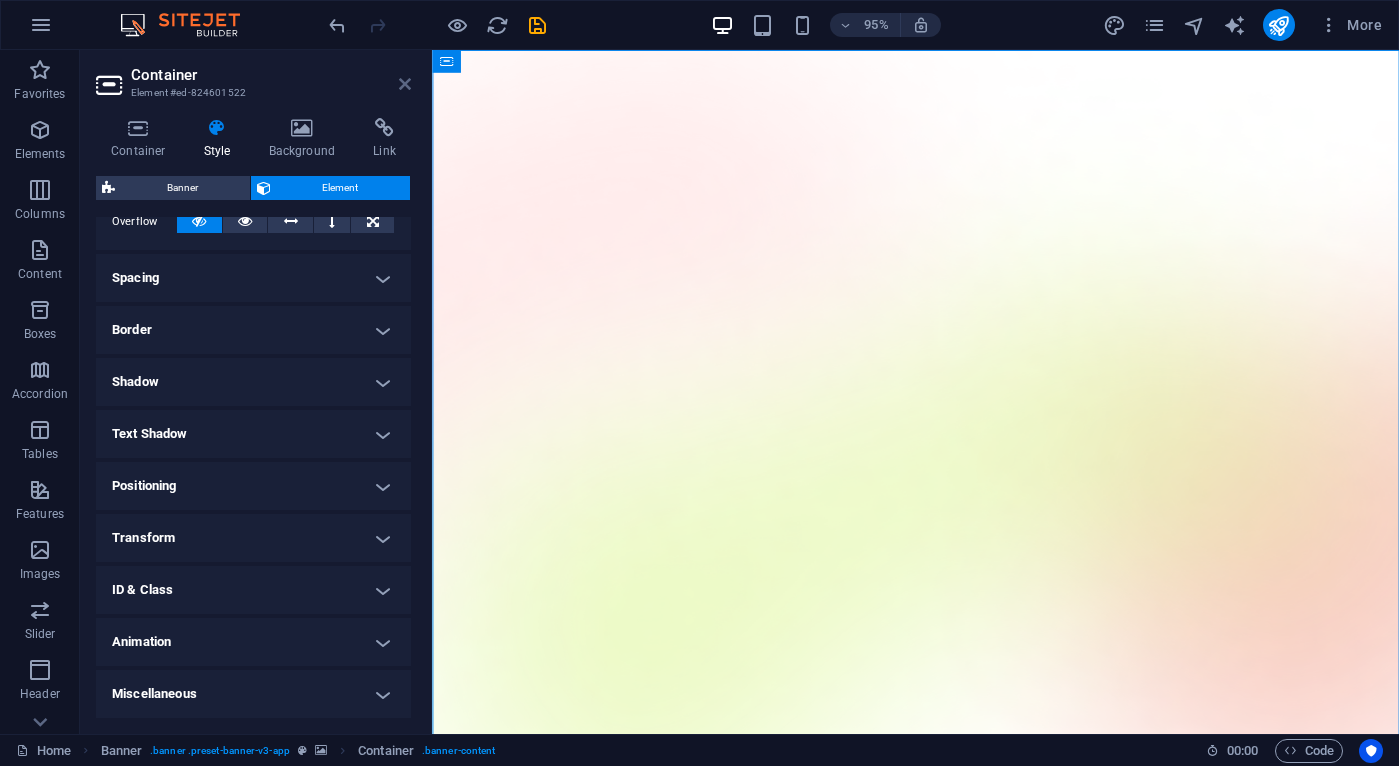 click at bounding box center (405, 84) 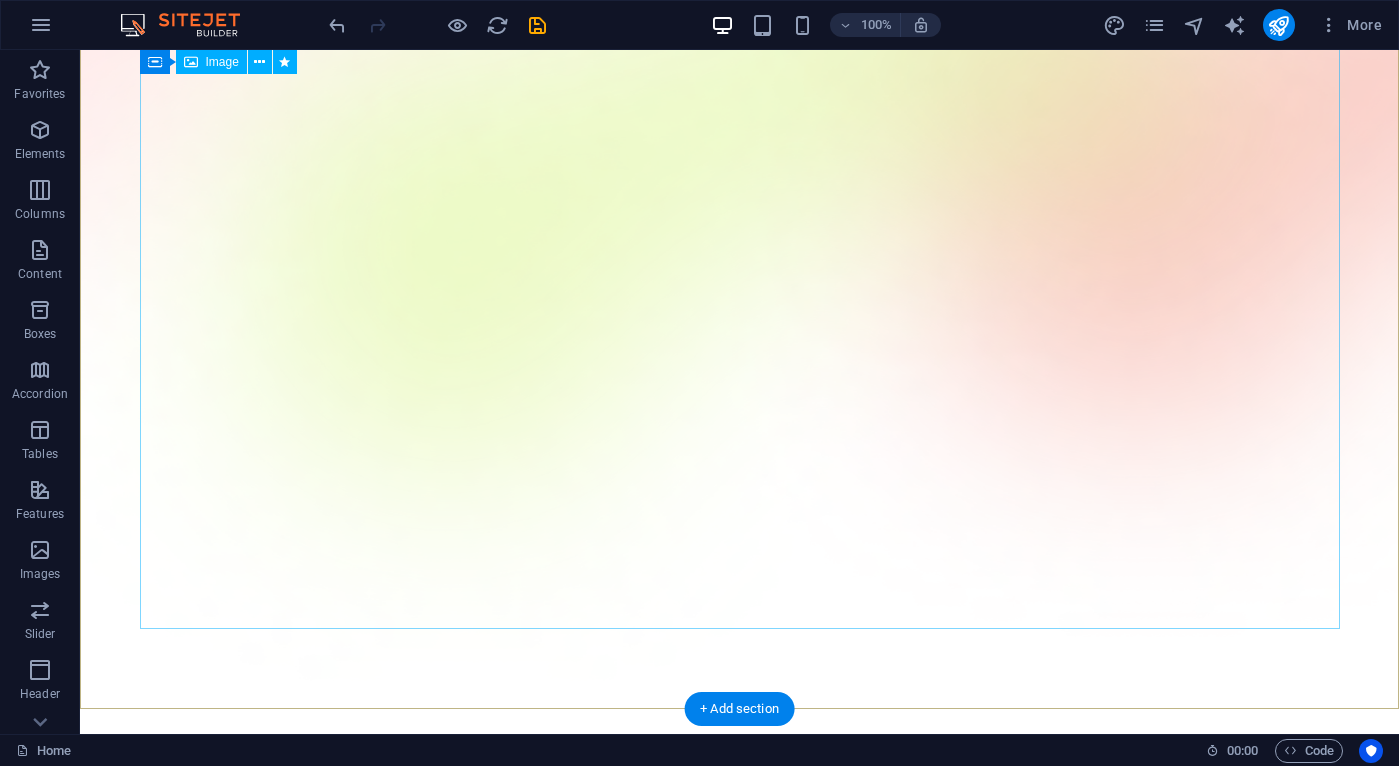 scroll, scrollTop: 0, scrollLeft: 0, axis: both 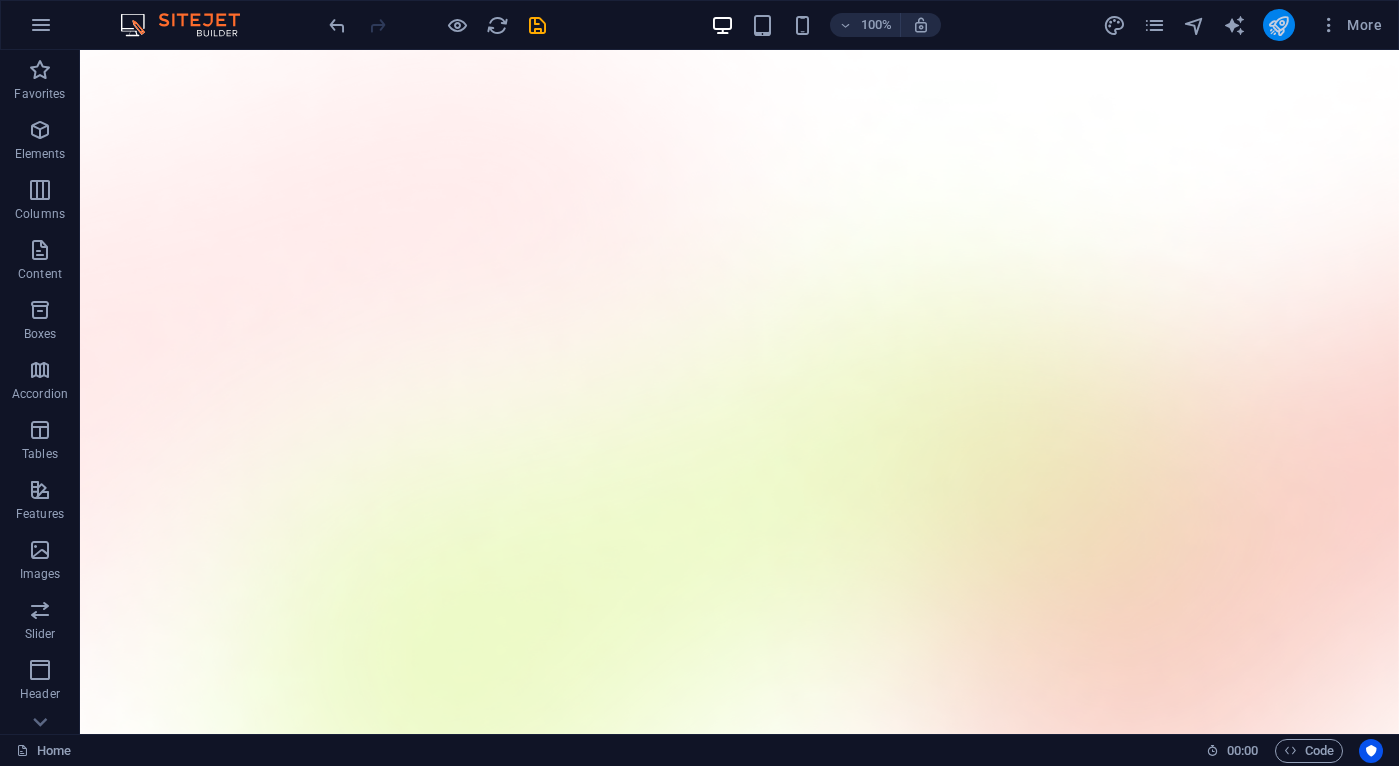 click at bounding box center (1279, 25) 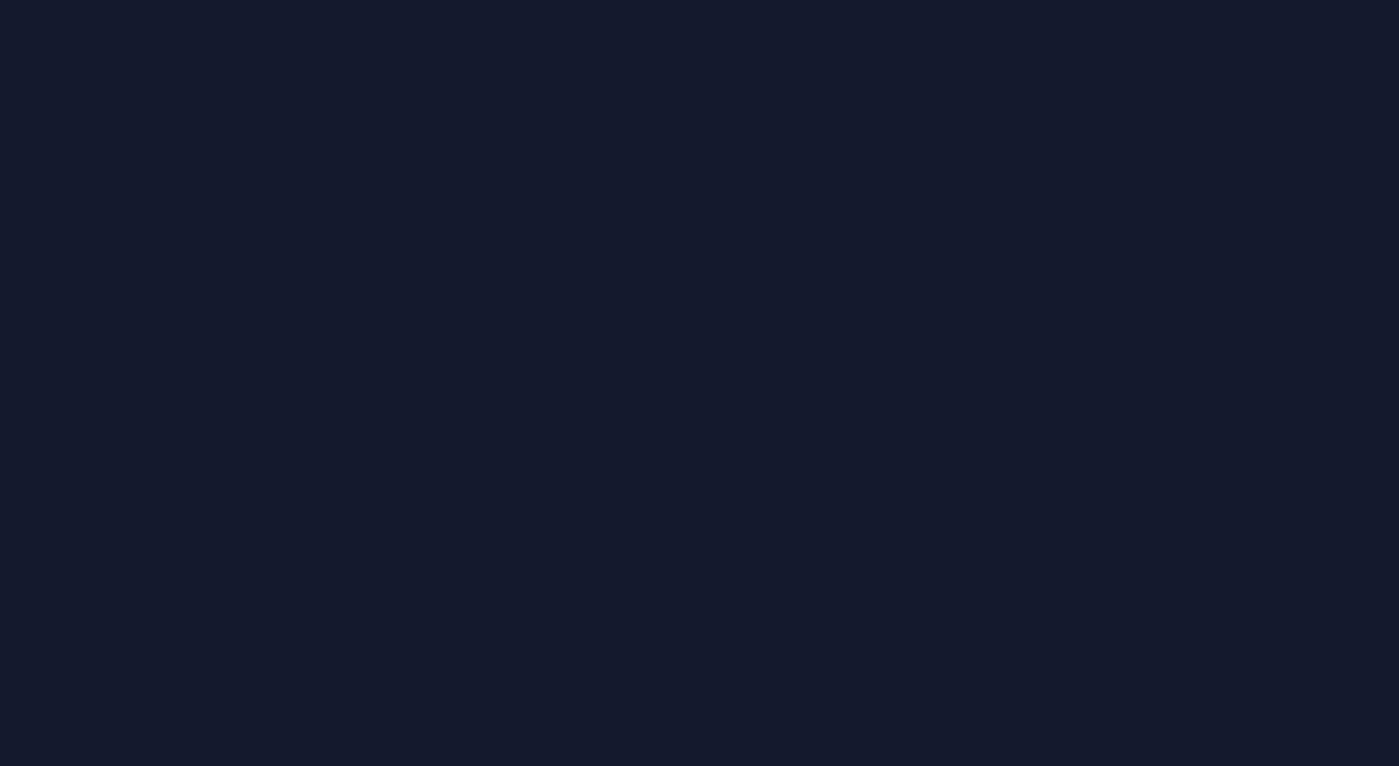 scroll, scrollTop: 0, scrollLeft: 0, axis: both 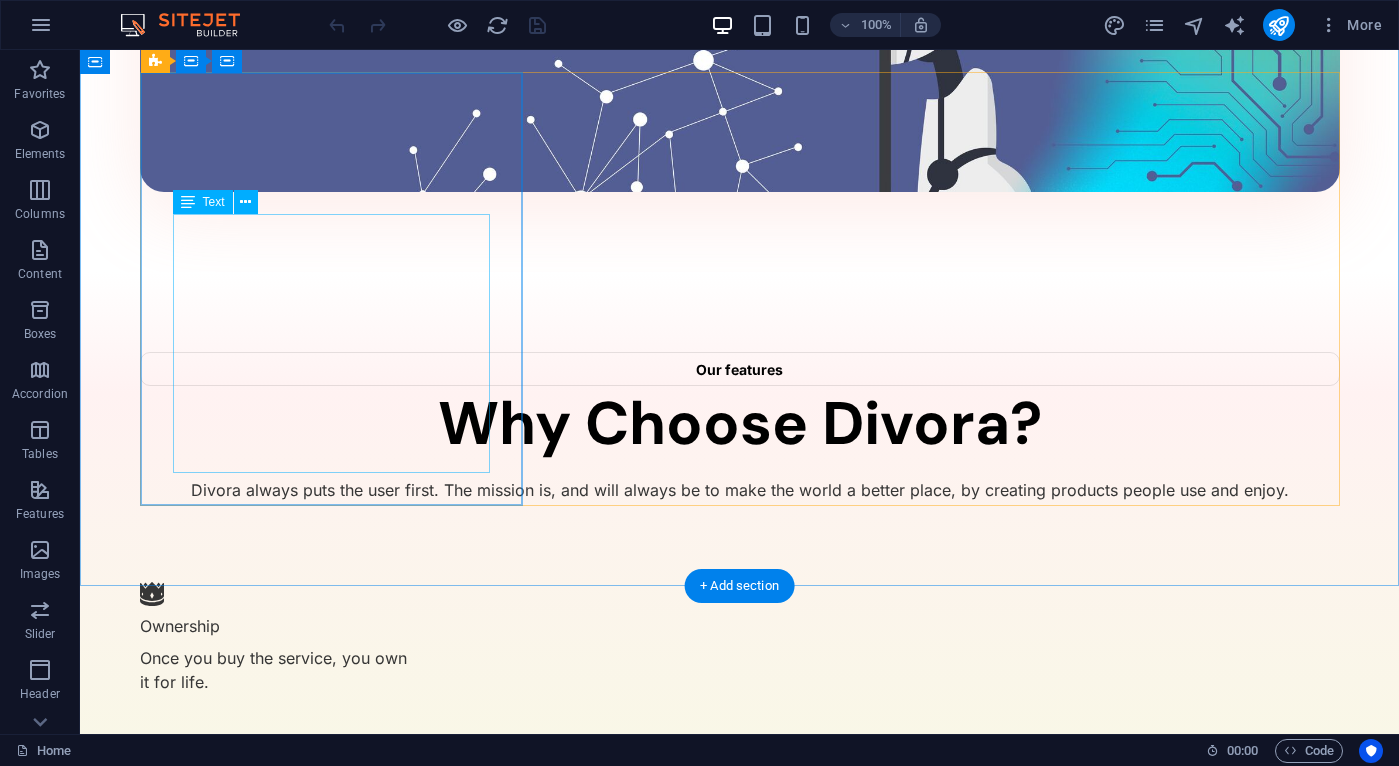 click on "✔  AI for non experts ✔  Easy to use ✔  True Ownership ✔   Pay Once ✔  For Life" at bounding box center (740, 2023) 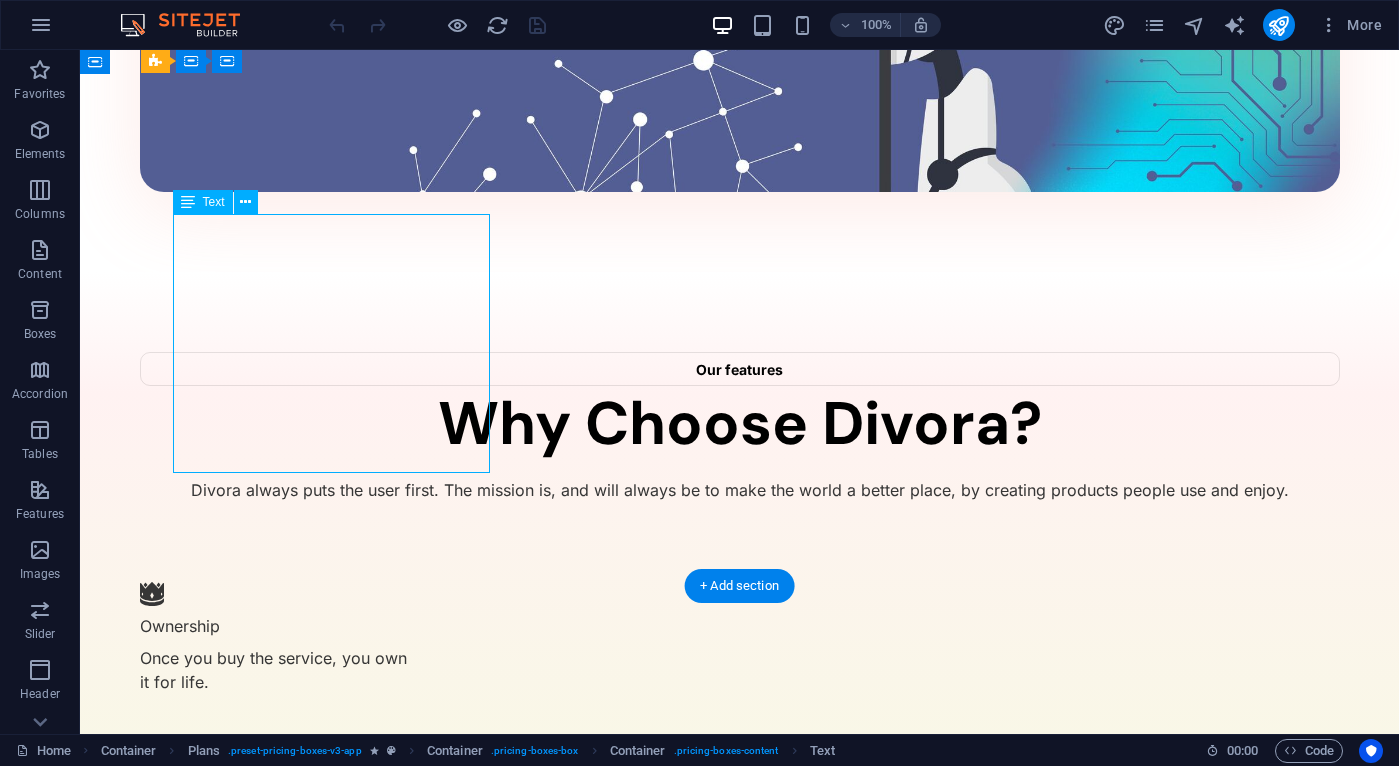 click on "✔  AI for non experts ✔  Easy to use ✔  True Ownership ✔   Pay Once ✔  For Life" at bounding box center (740, 2023) 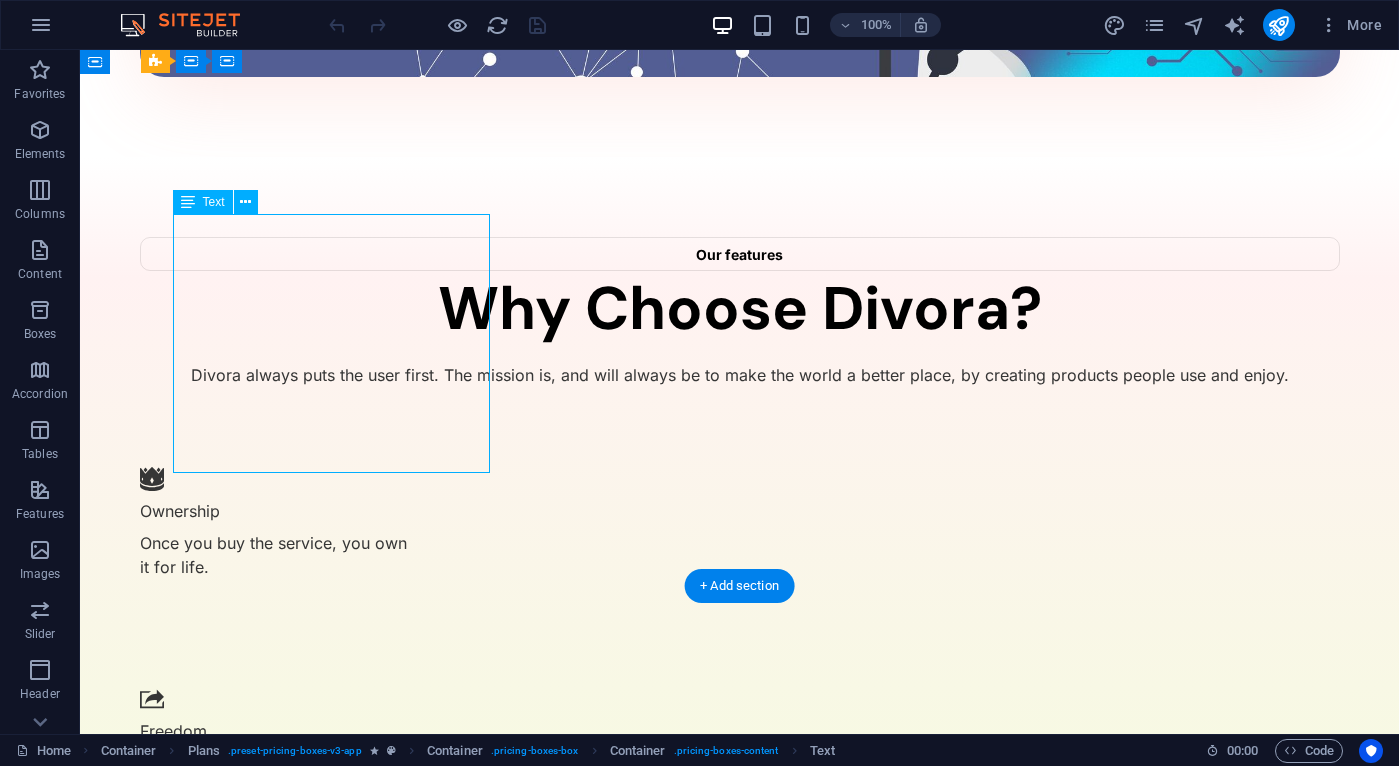 scroll, scrollTop: 1823, scrollLeft: 0, axis: vertical 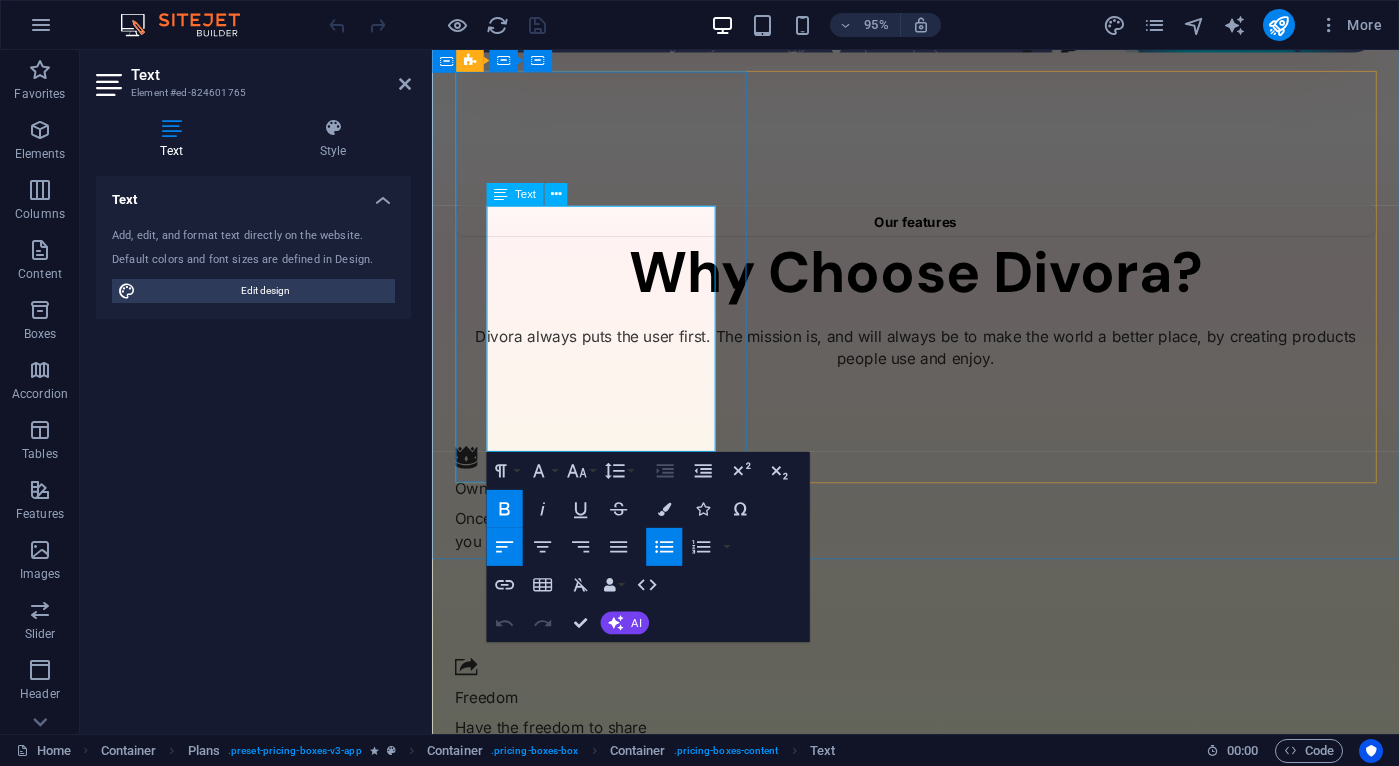 click on "AI for non experts" at bounding box center (575, 1805) 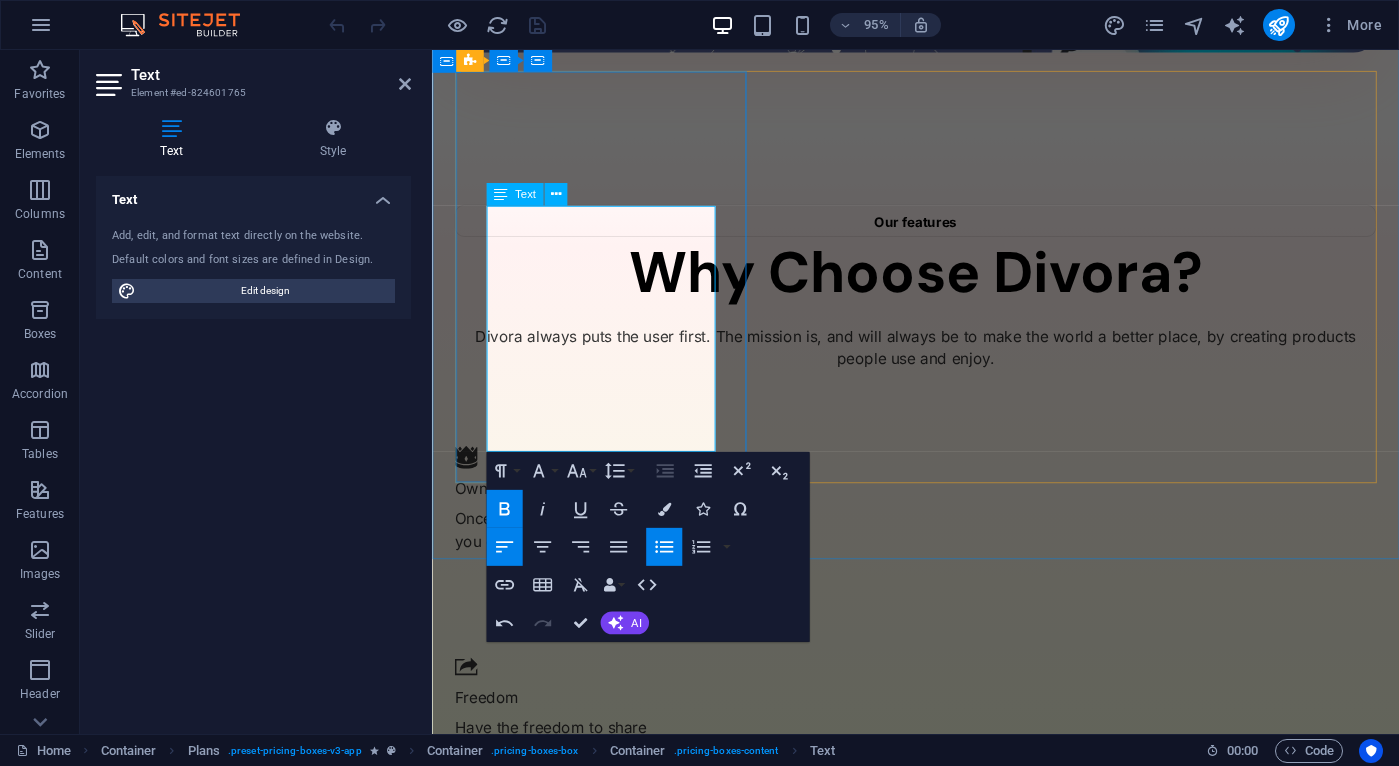 click on "Easy to use" at bounding box center [553, 1857] 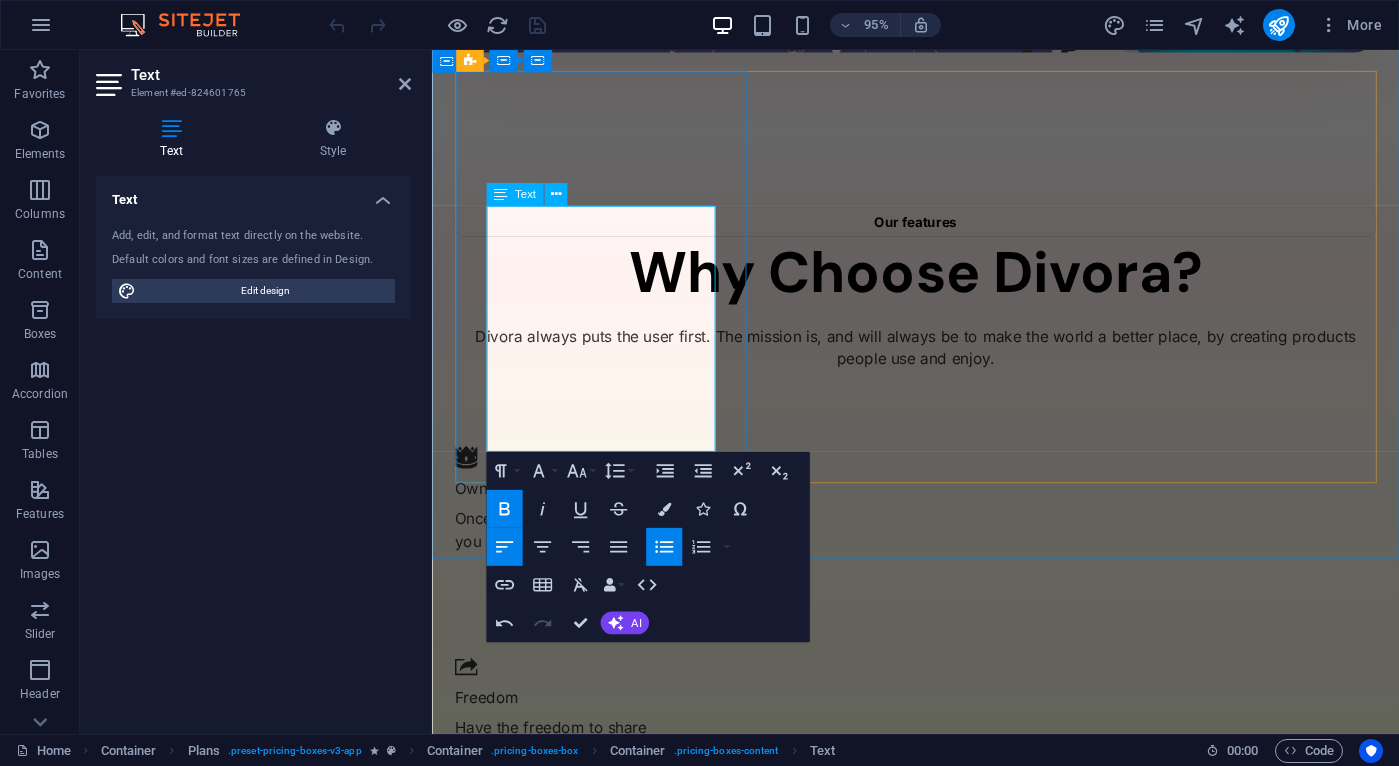 click on "True Ownership" at bounding box center [567, 1909] 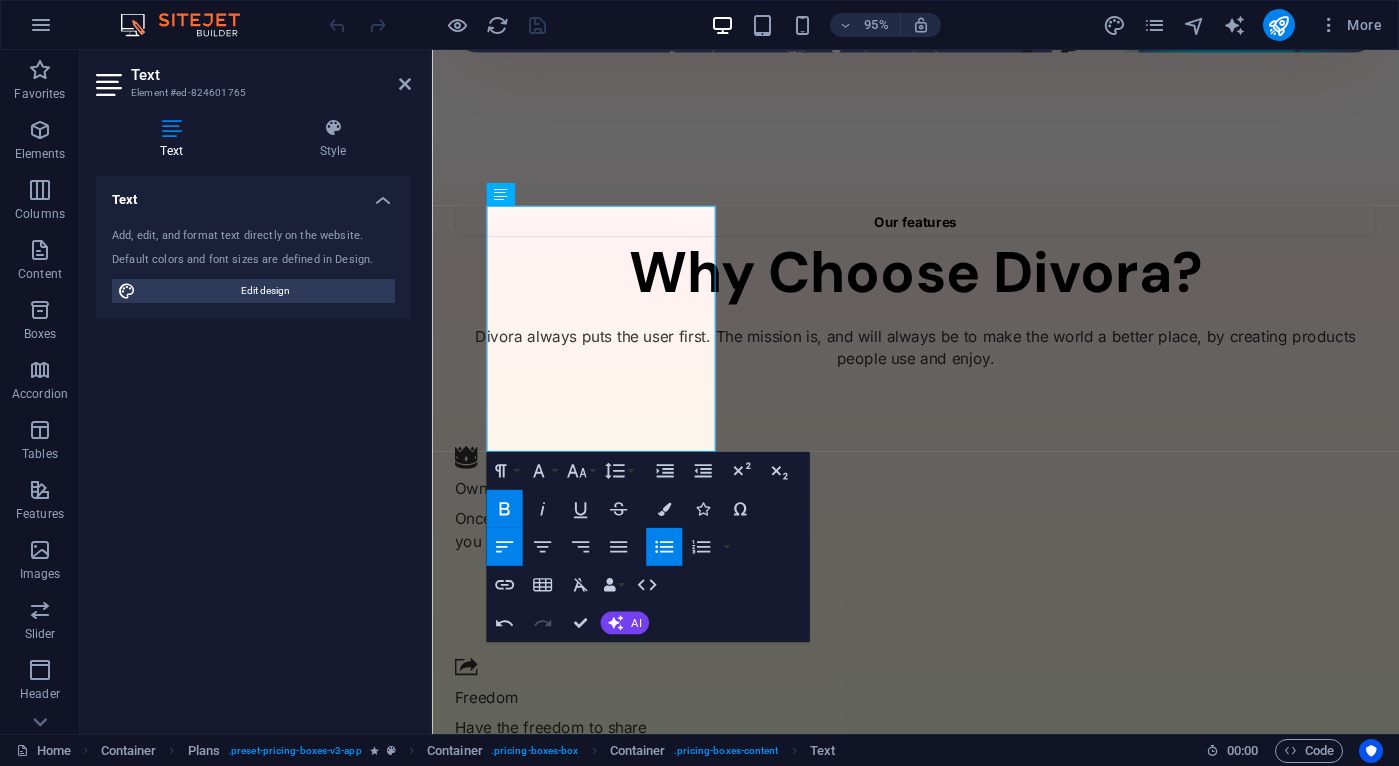 click 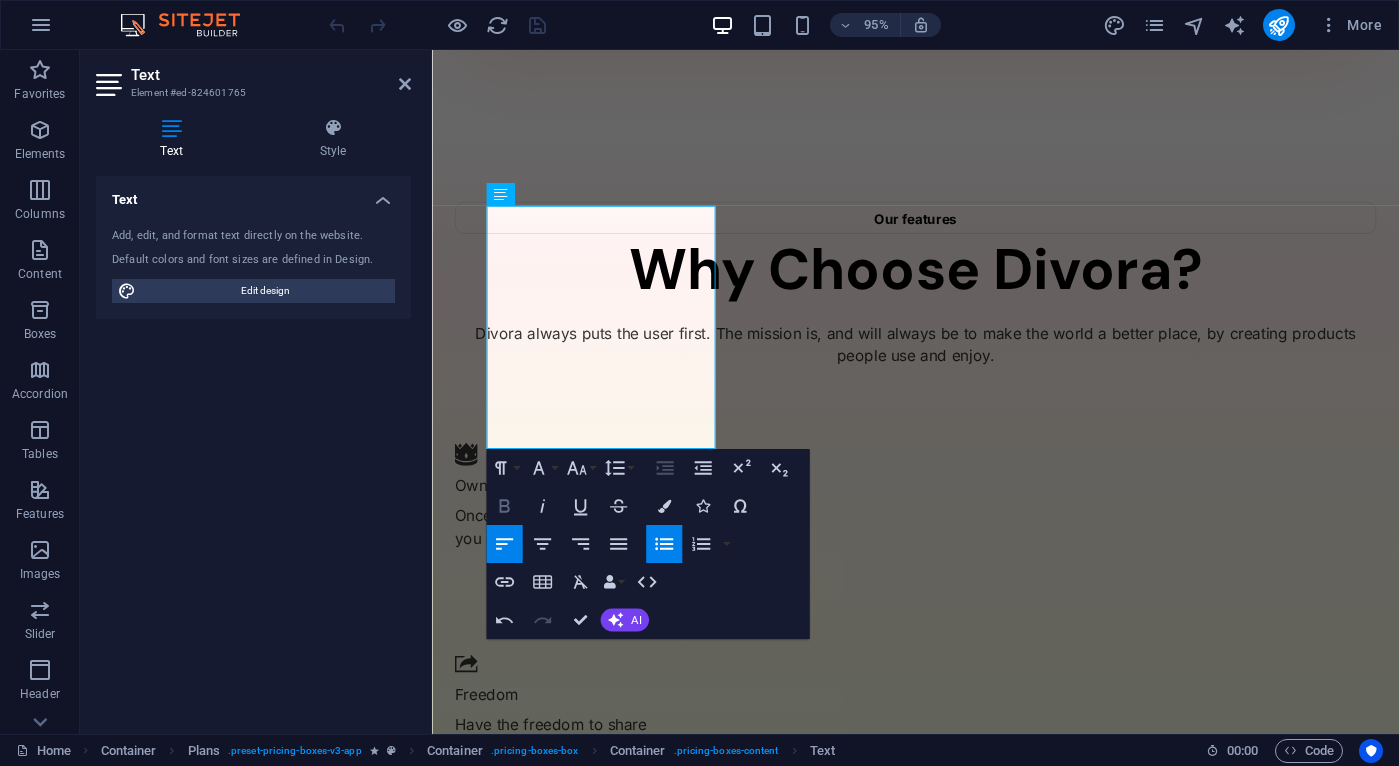 click 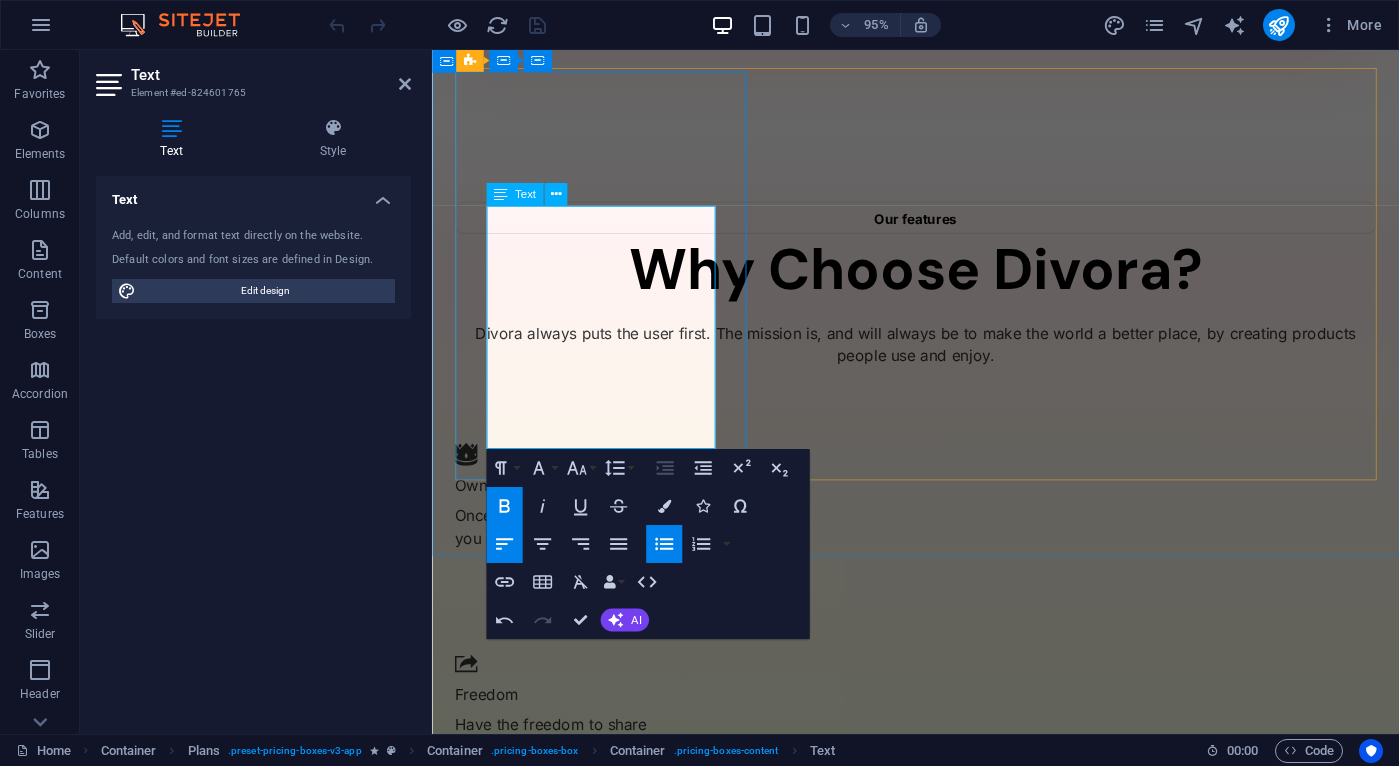 drag, startPoint x: 501, startPoint y: 240, endPoint x: 620, endPoint y: 467, distance: 256.3006 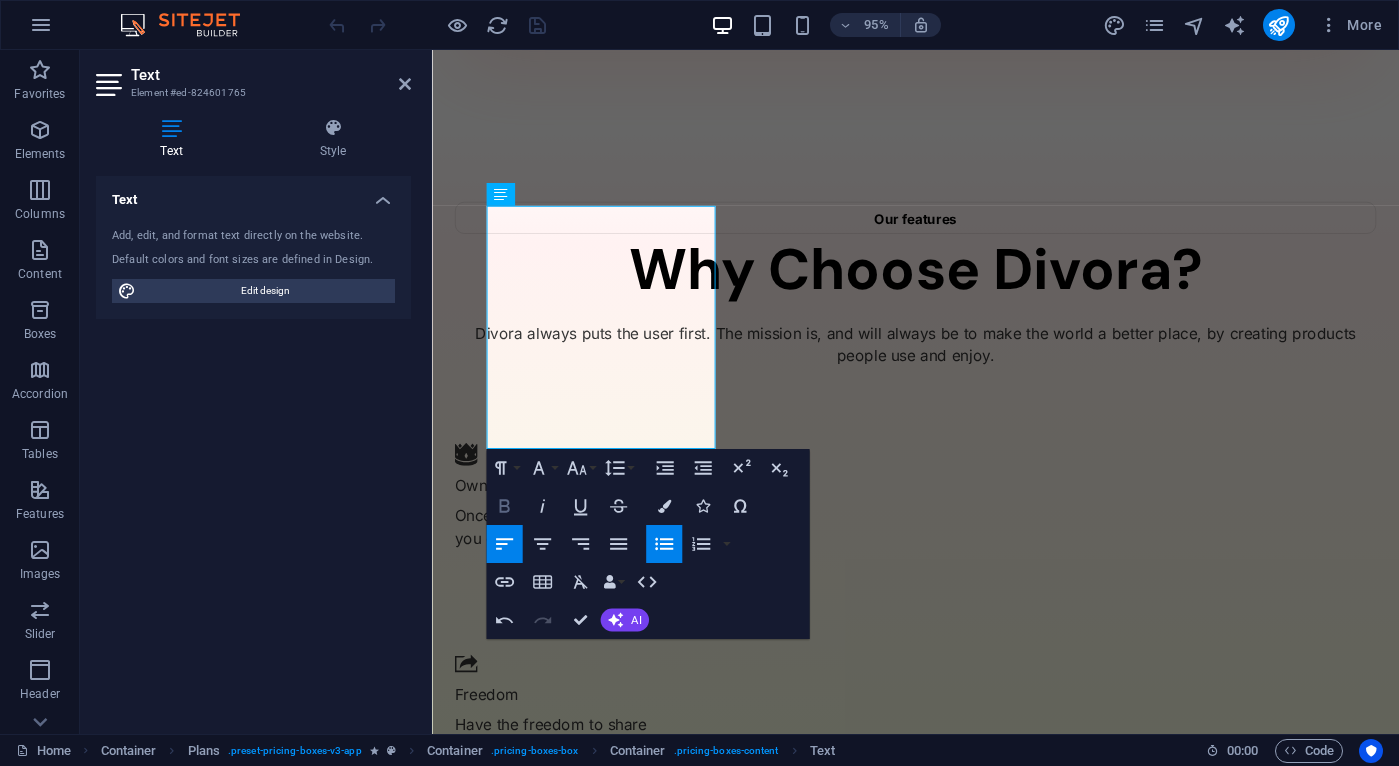 click 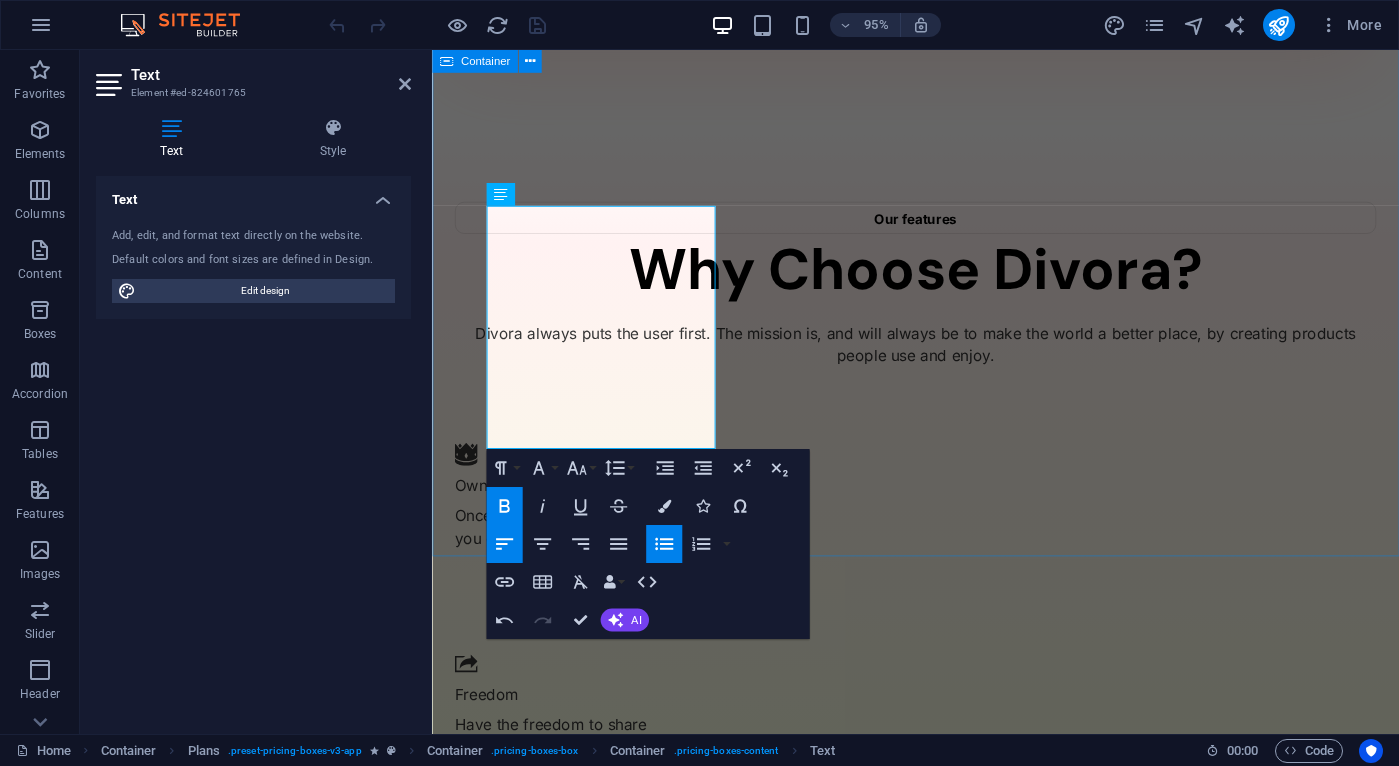 click on "Pricing Pay Once You only have to pay once to use. Once you purchase it, you keep it for life. $15 /Life Get Now ​ ​ AI for non experts ​ Easy to use ​ True Ownership Pay Once ​ For Life $15 /Life Get Now ✔ AI for non experts ✔ Easy to use ✔  True Ownership ✔ Pay Once ✔  For Life $15 /Life Get Now ✔ AI for non experts ✔ Easy to use ✔ True Ownership ✔ Pay Once ✔ For Life" at bounding box center [941, 2200] 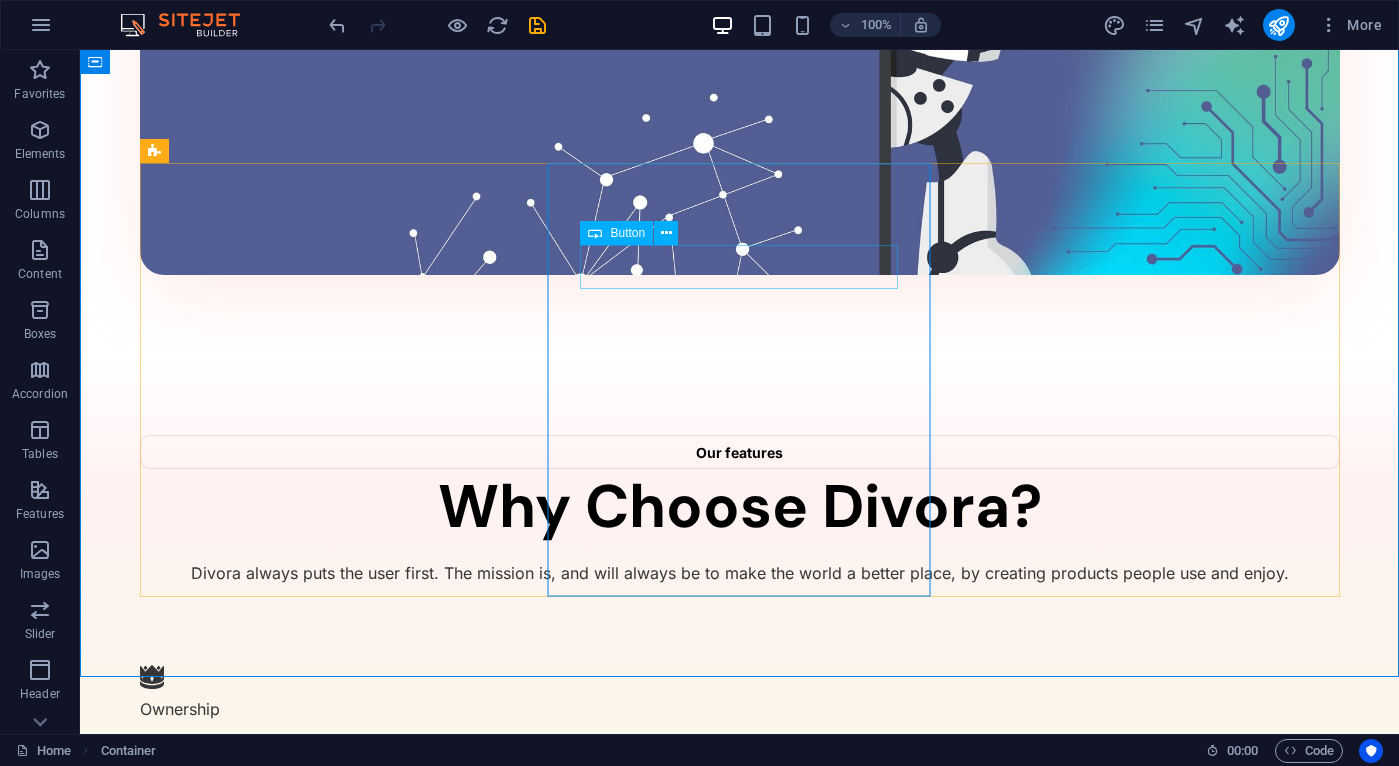 scroll, scrollTop: 1808, scrollLeft: 0, axis: vertical 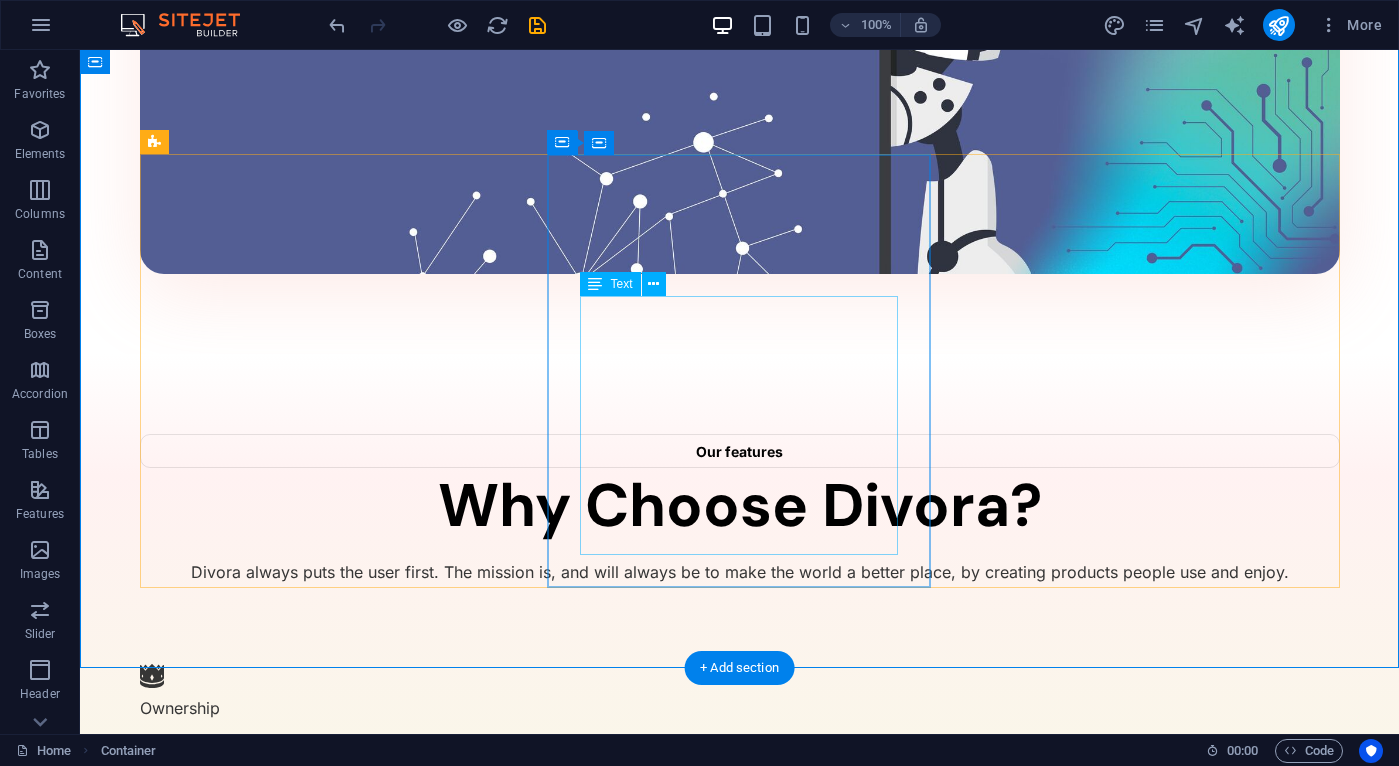 click on "✔ AI for non experts ✔ Easy to use ✔  True Ownership ✔ Pay Once ✔  For Life" at bounding box center (740, 2536) 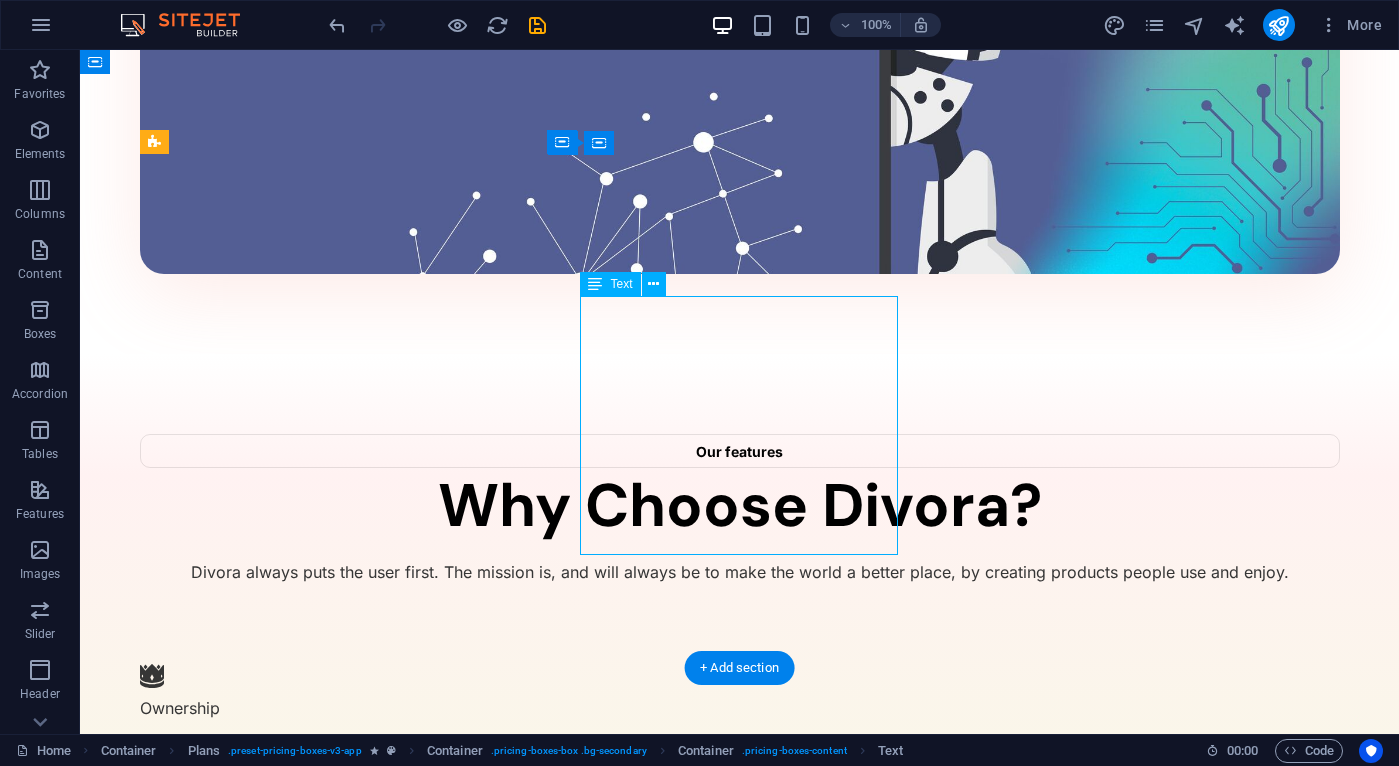 click on "✔ AI for non experts ✔ Easy to use ✔  True Ownership ✔ Pay Once ✔  For Life" at bounding box center (740, 2536) 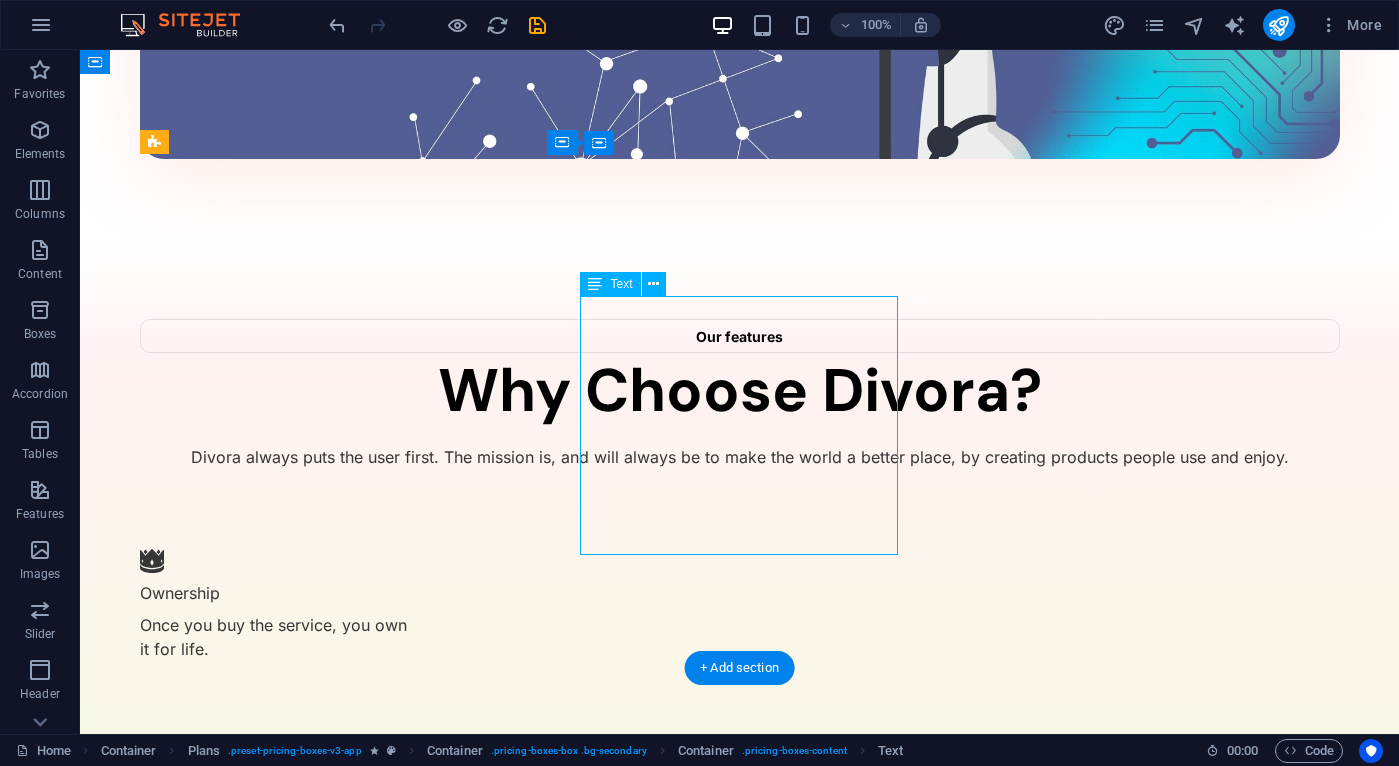 scroll, scrollTop: 1717, scrollLeft: 0, axis: vertical 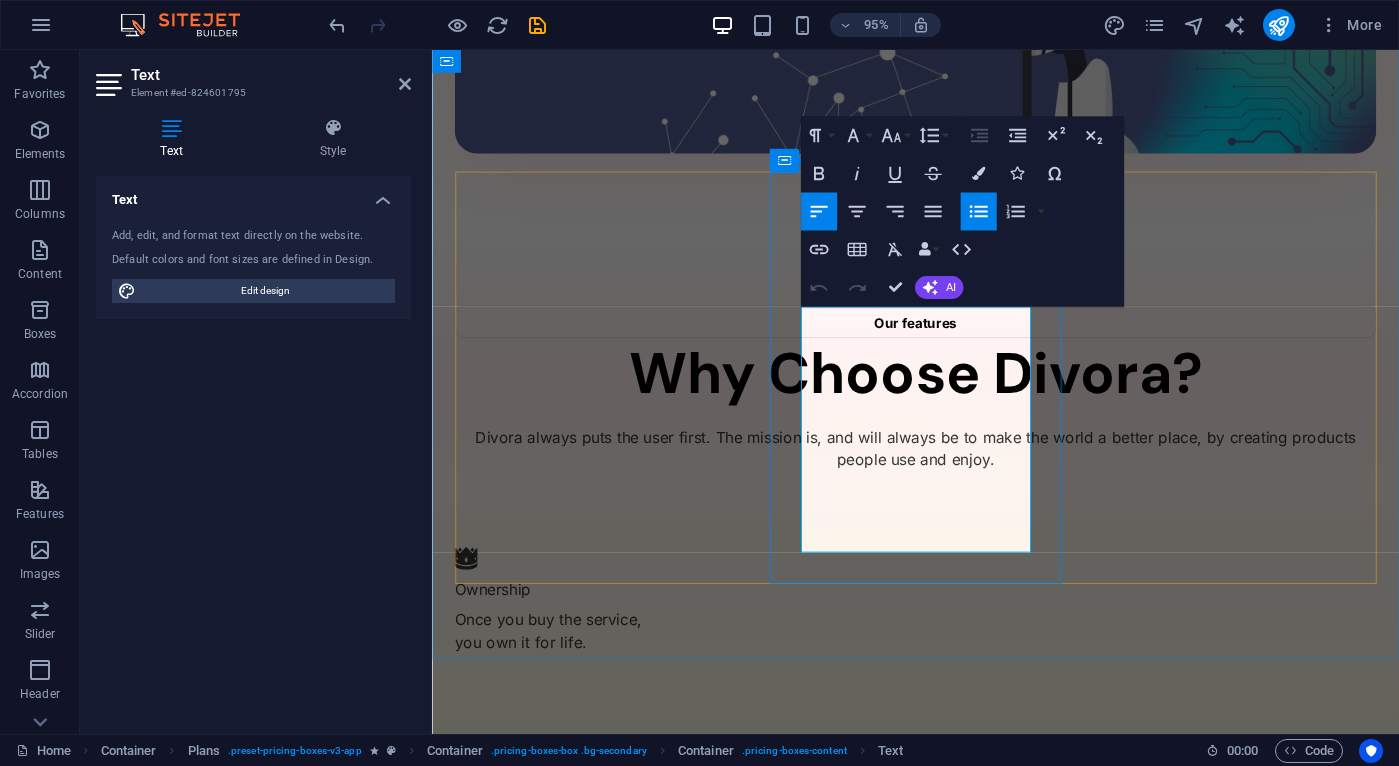 click on "✔ AI for non experts" at bounding box center [568, 2342] 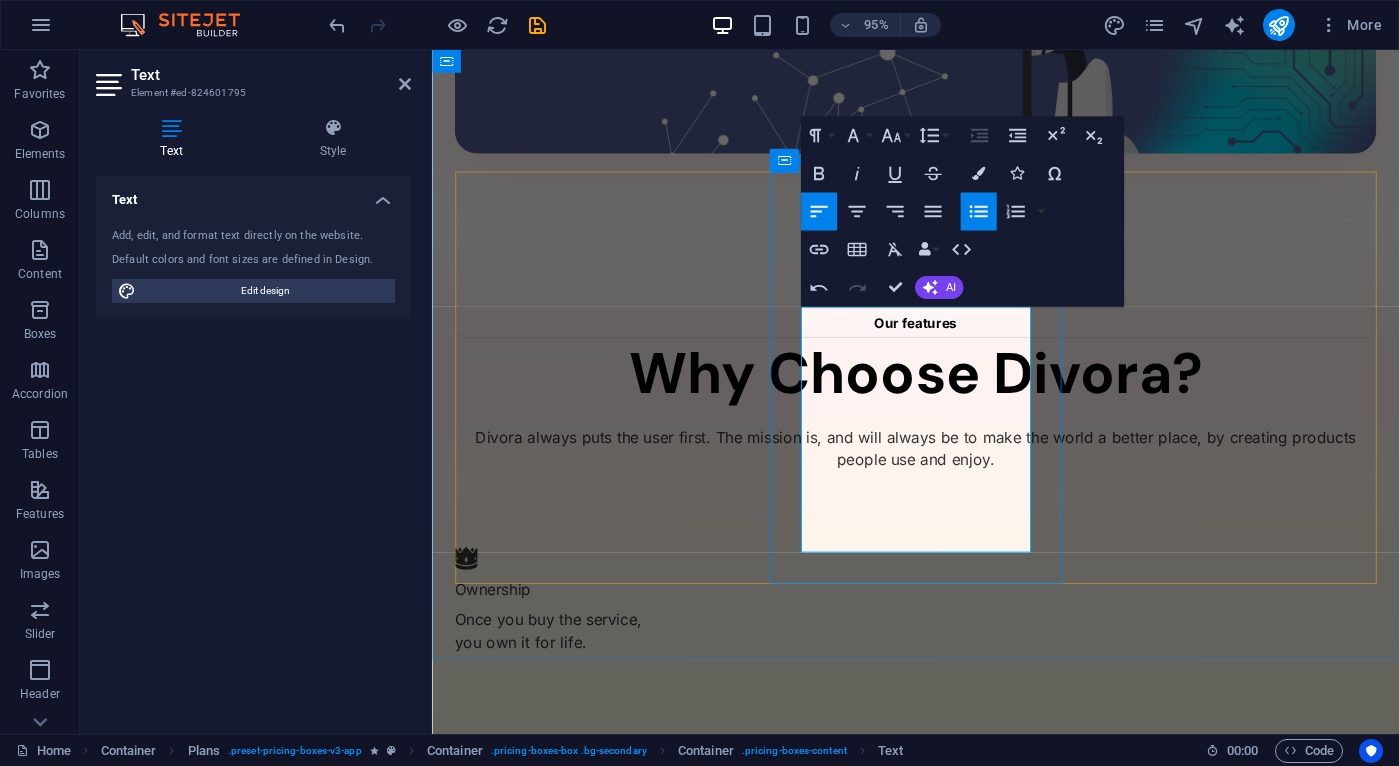 click on "✔ Easy to use" at bounding box center [546, 2394] 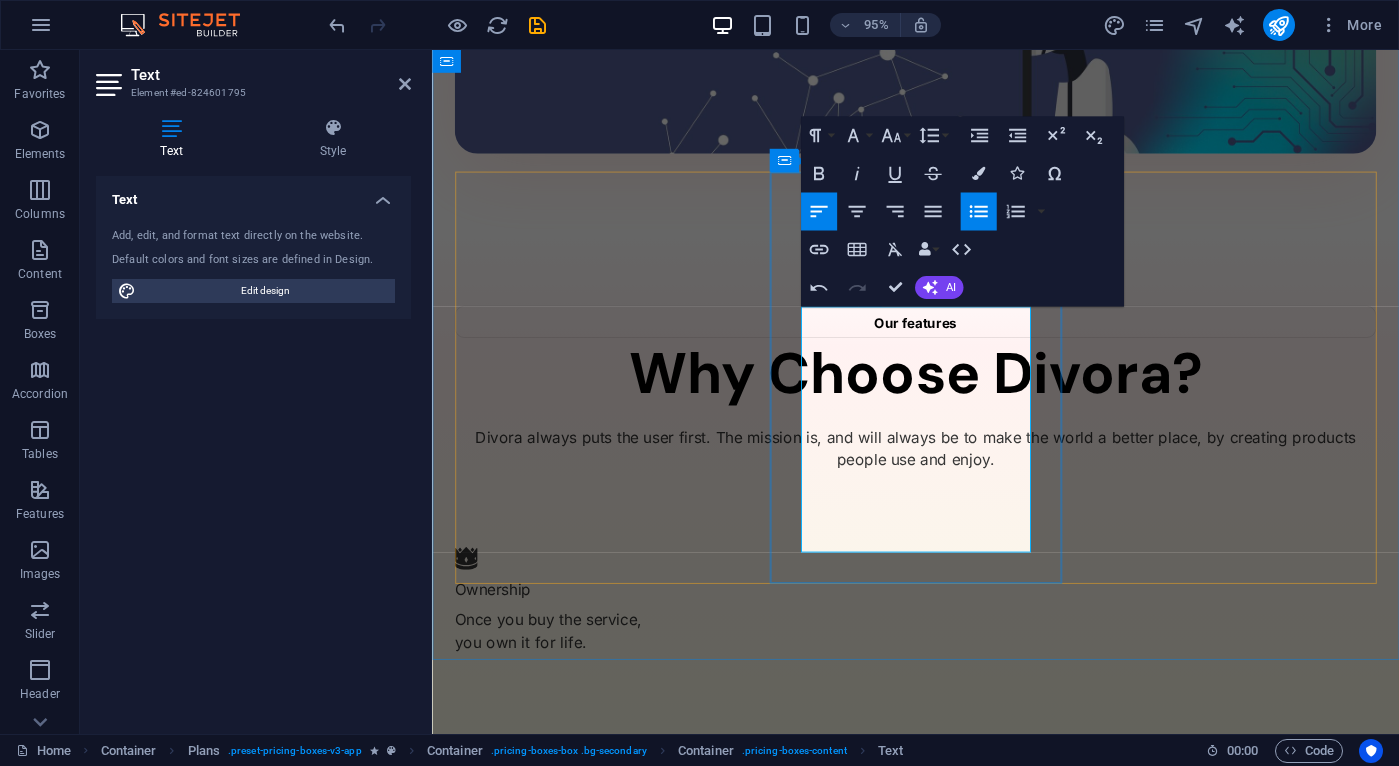click on "True Ownership" at bounding box center (567, 2446) 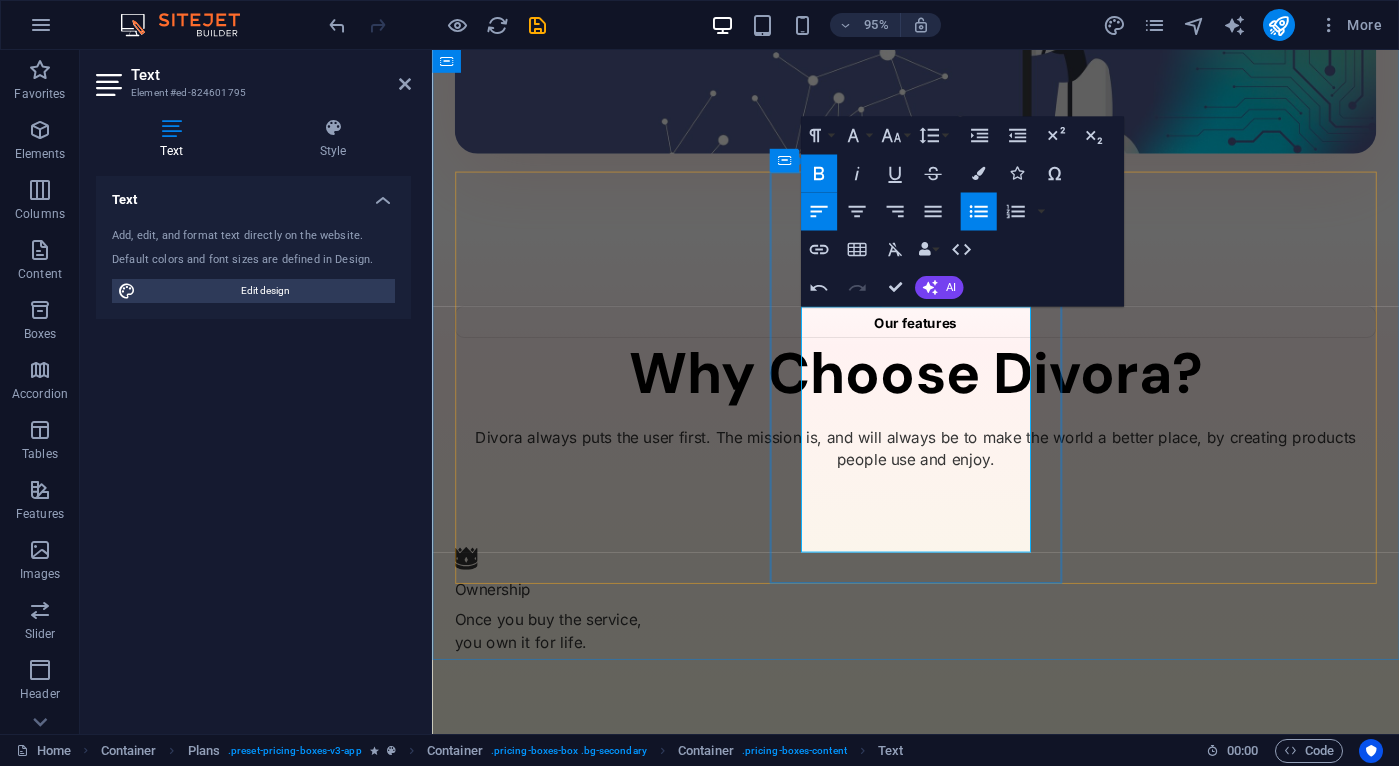 click on "✔ Pay Once" at bounding box center [541, 2498] 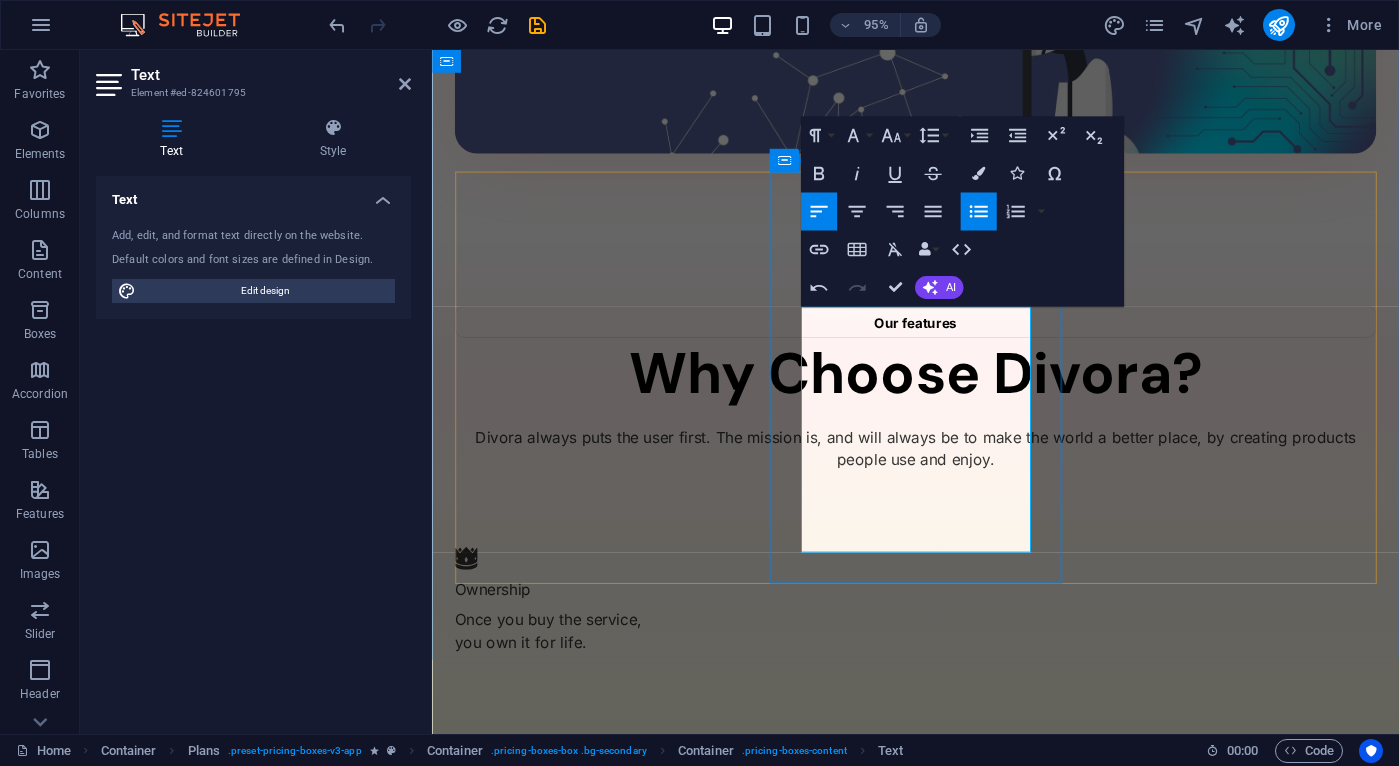 click on "For Life" at bounding box center [540, 2550] 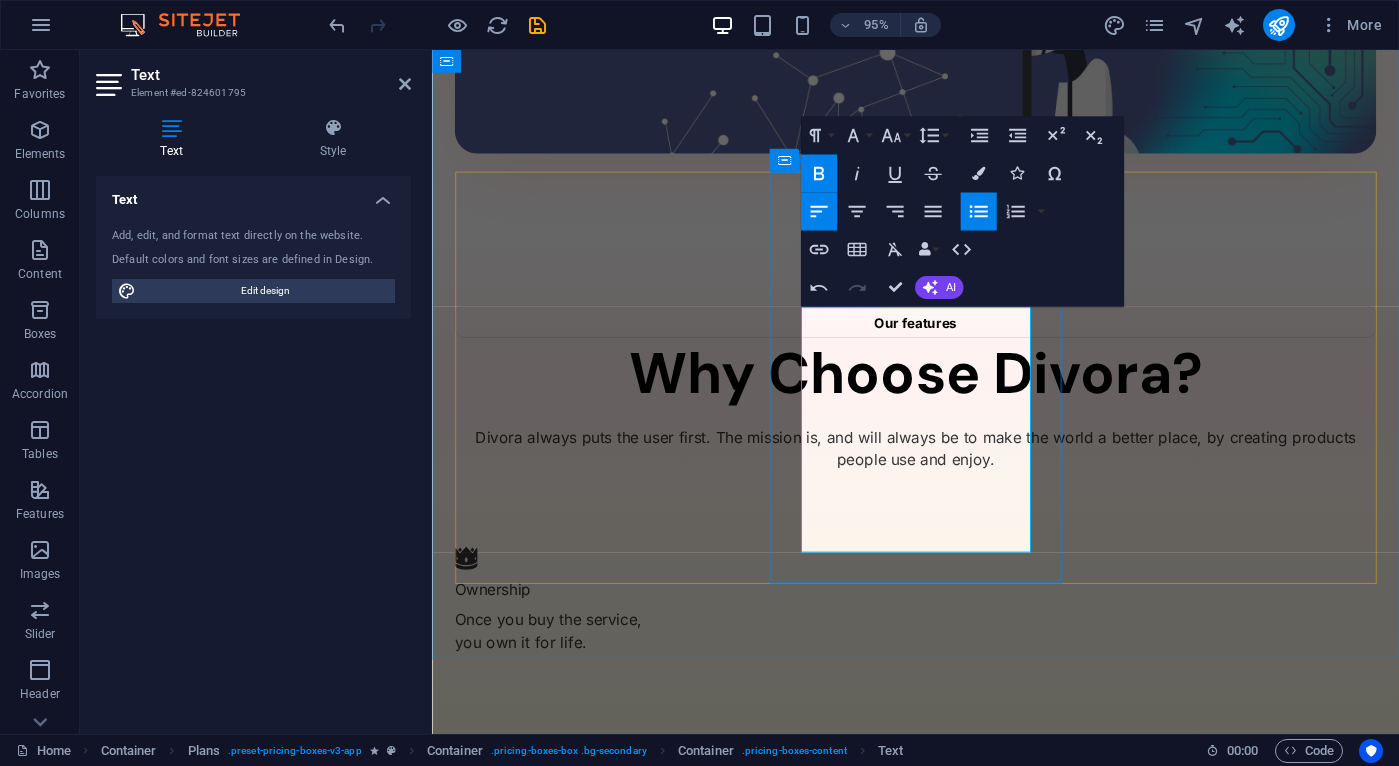 type 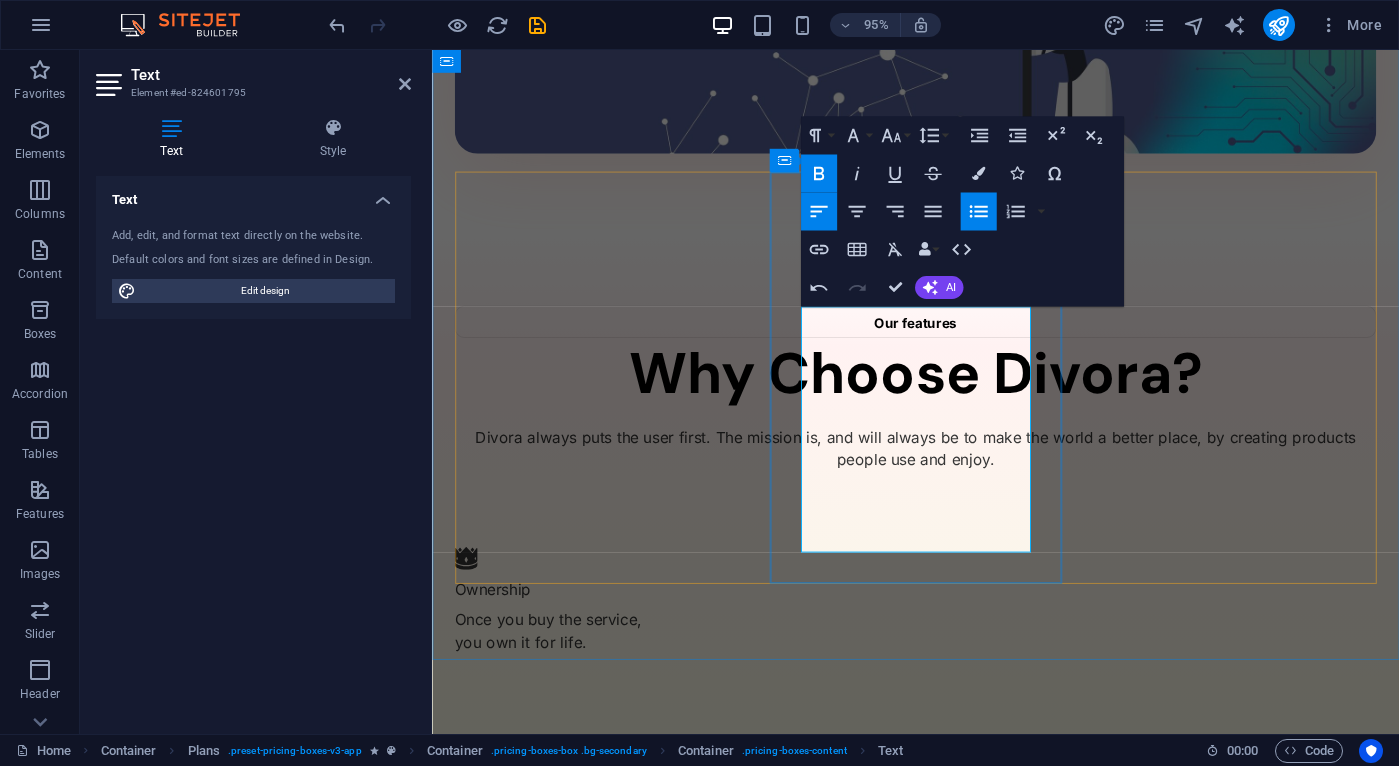 drag, startPoint x: 904, startPoint y: 556, endPoint x: 797, endPoint y: 328, distance: 251.85909 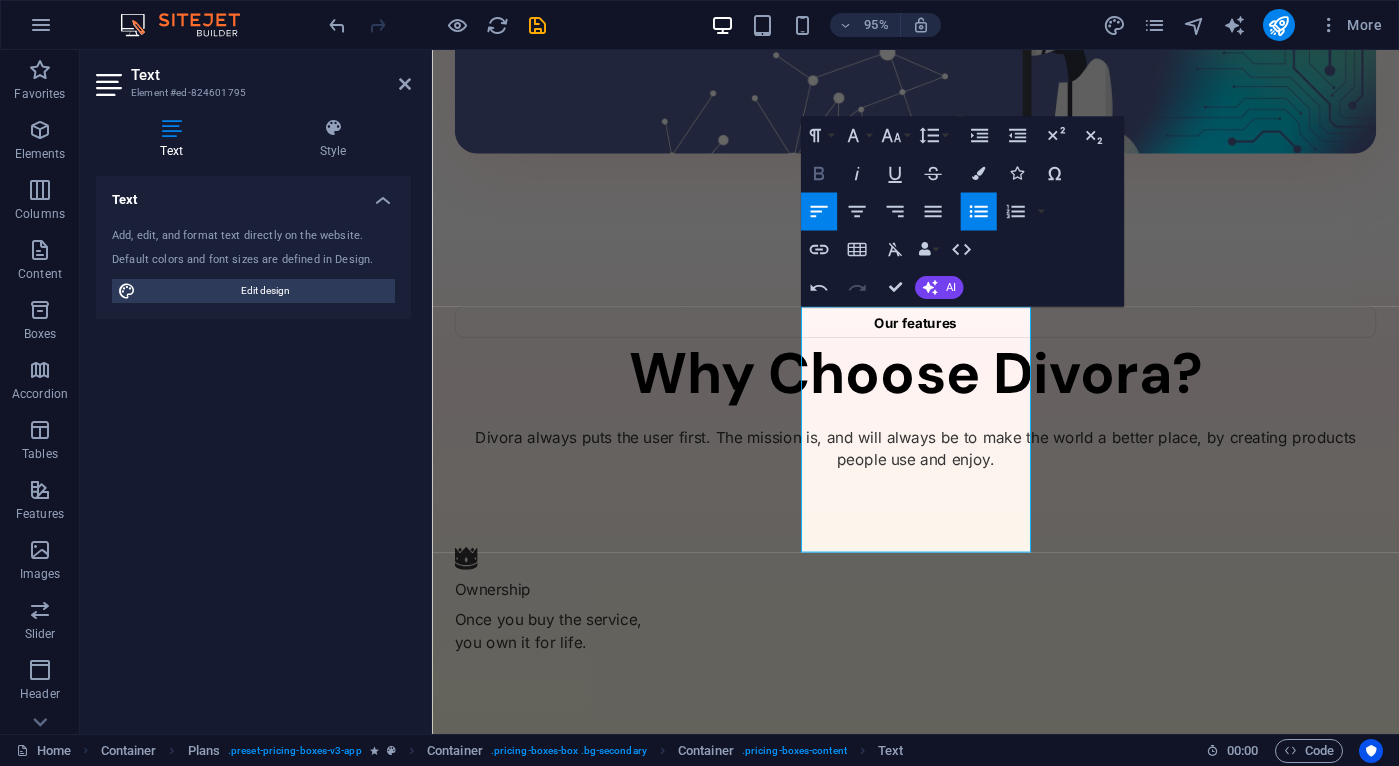 click 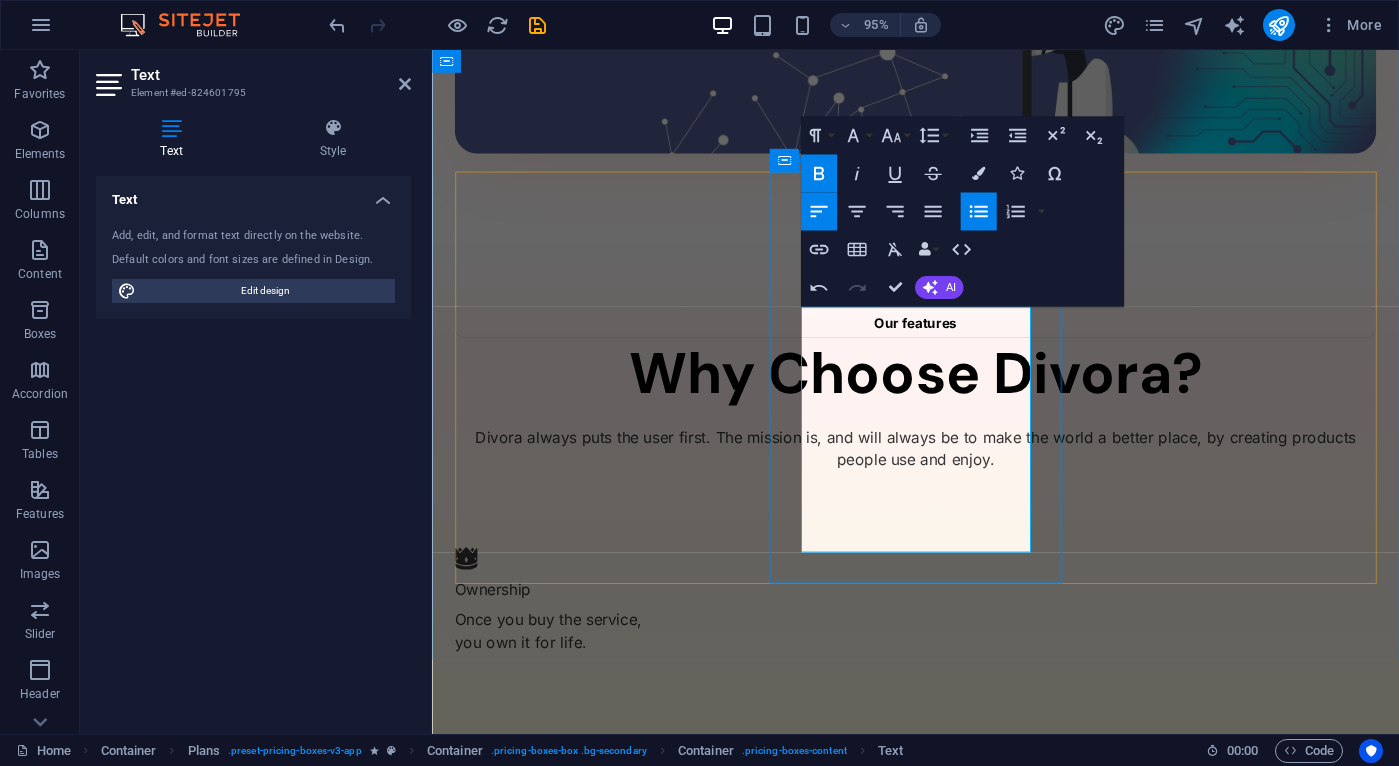 click on "​ True Ownership" at bounding box center (941, 2446) 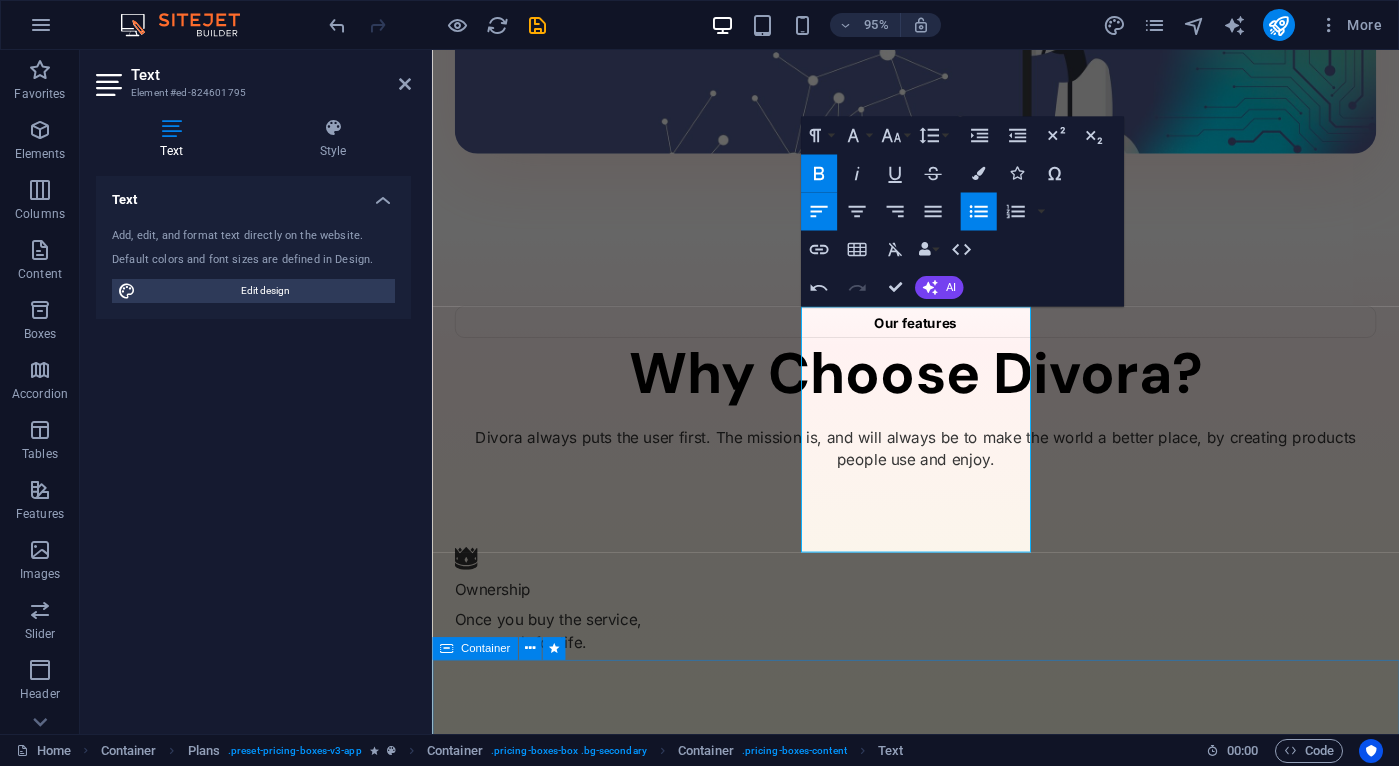 click on "Get The Latest Version Make sure to get the latest version today, and if you enjoy it, share it with others, it would help a lot! Download App" at bounding box center [941, 3362] 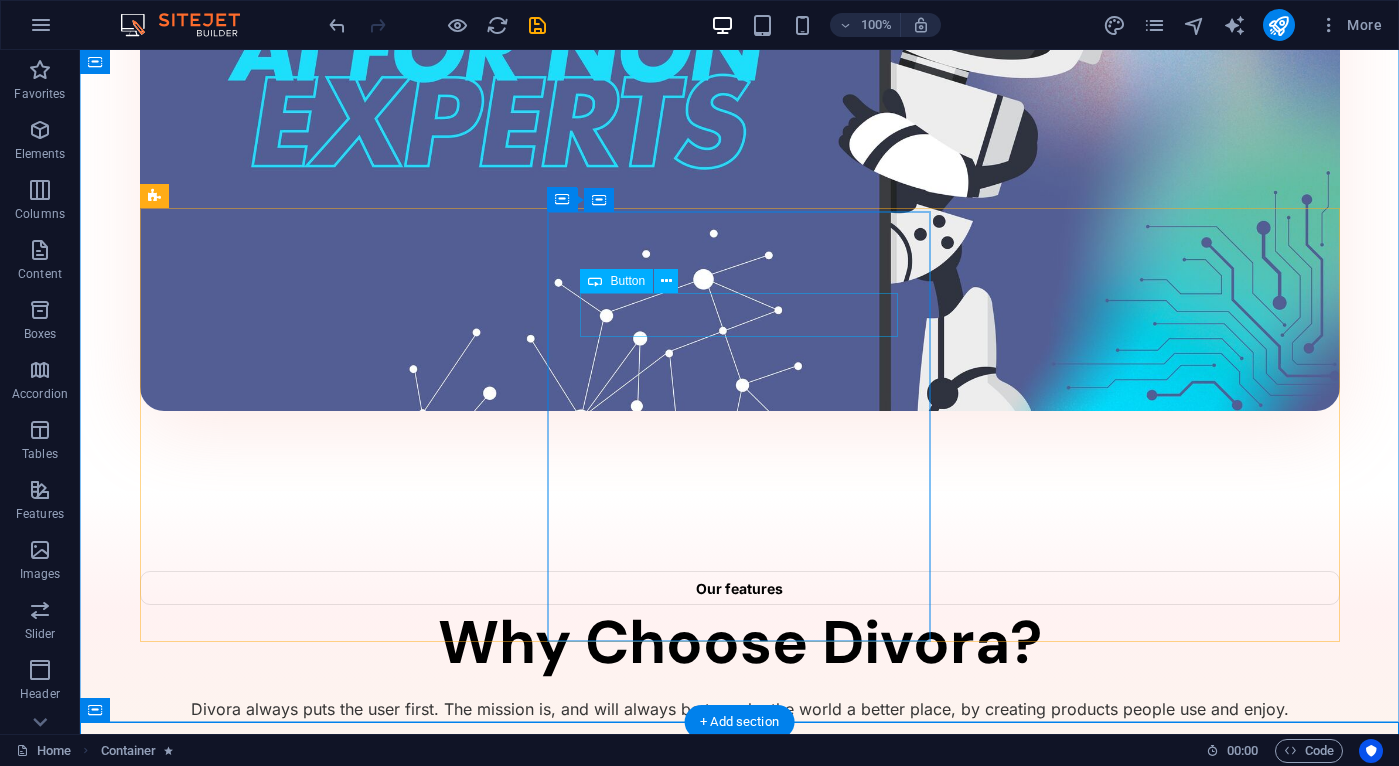 scroll, scrollTop: 1669, scrollLeft: 0, axis: vertical 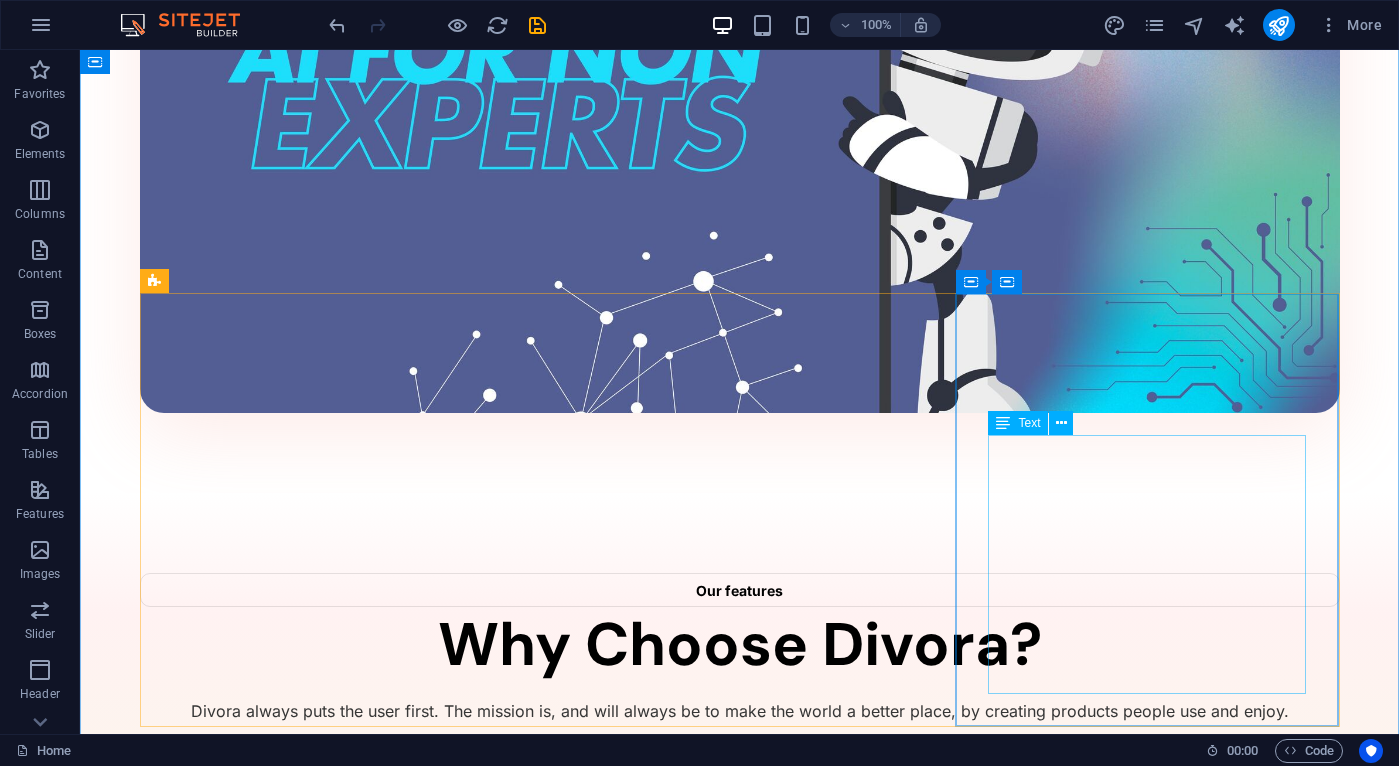 click on "✔ AI for non experts ✔ Easy to use ✔ True Ownership ✔ Pay Once ✔ For Life" at bounding box center (740, 3118) 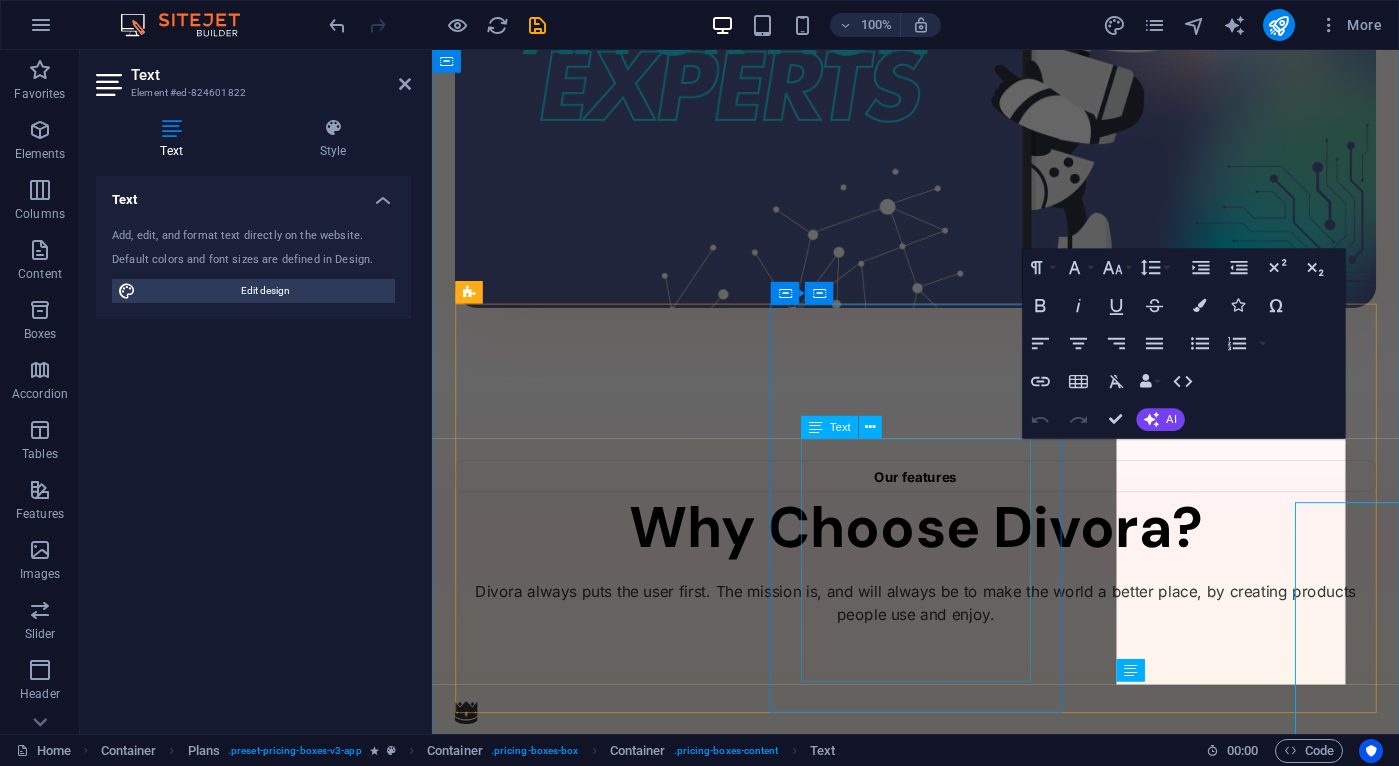 scroll, scrollTop: 1578, scrollLeft: 0, axis: vertical 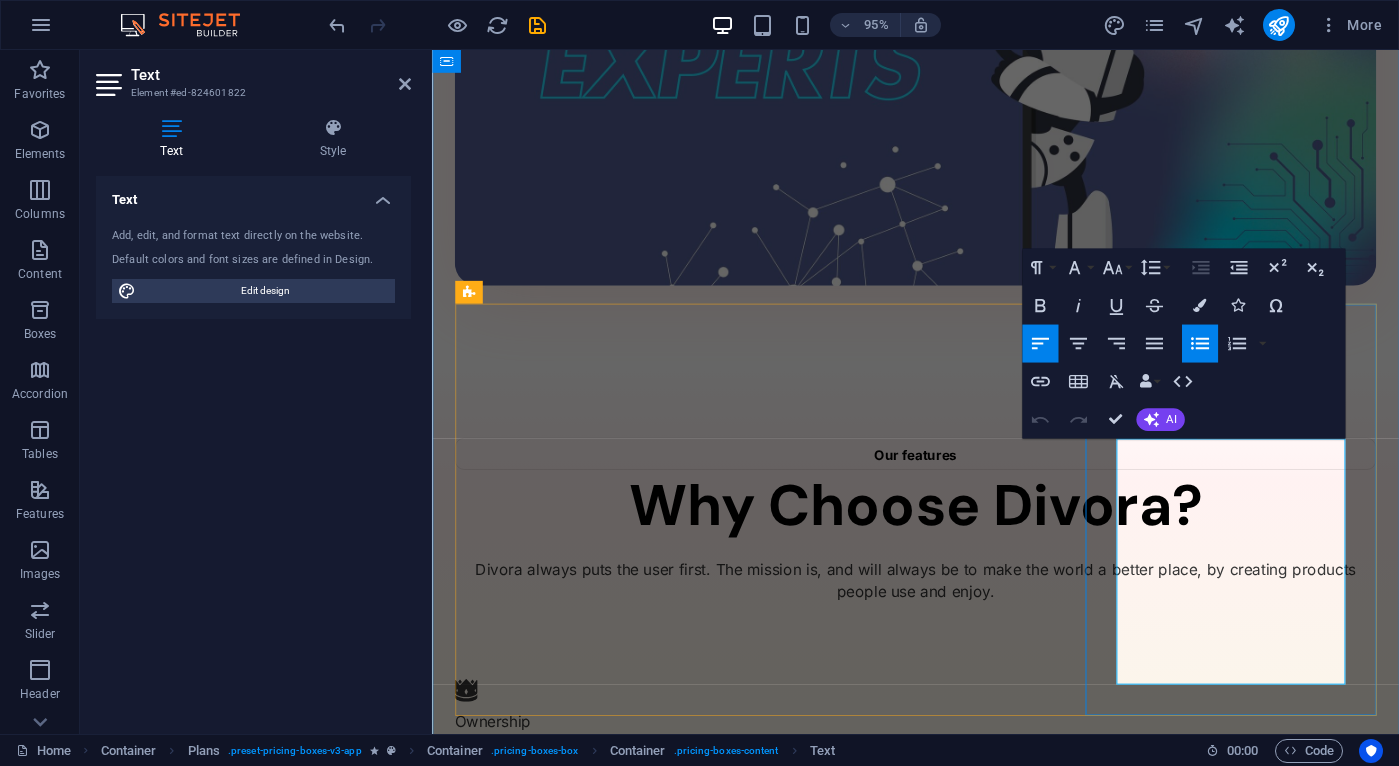 click on "✔ AI for non experts" at bounding box center (568, 2924) 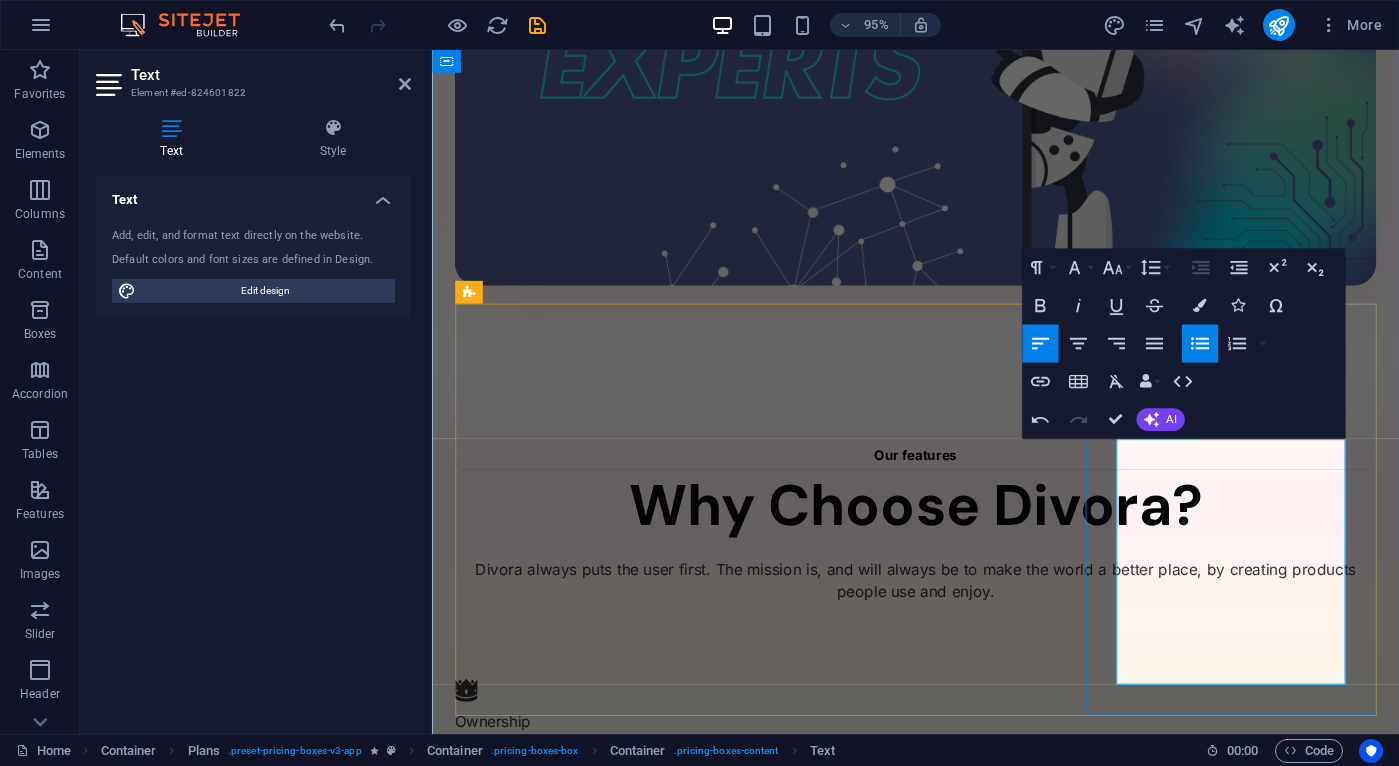 click on "✔ Easy to use" at bounding box center [546, 2976] 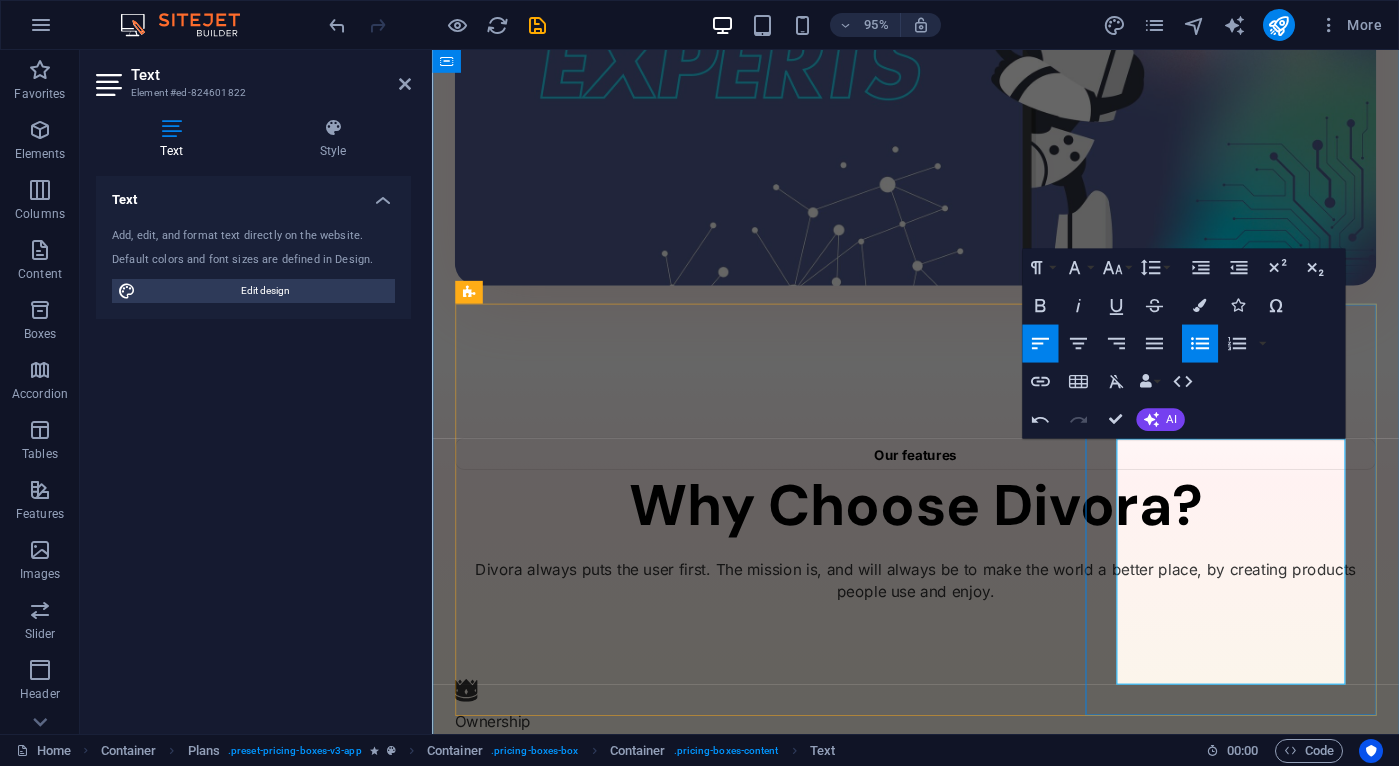 click on "✔ True Ownership" at bounding box center (560, 3028) 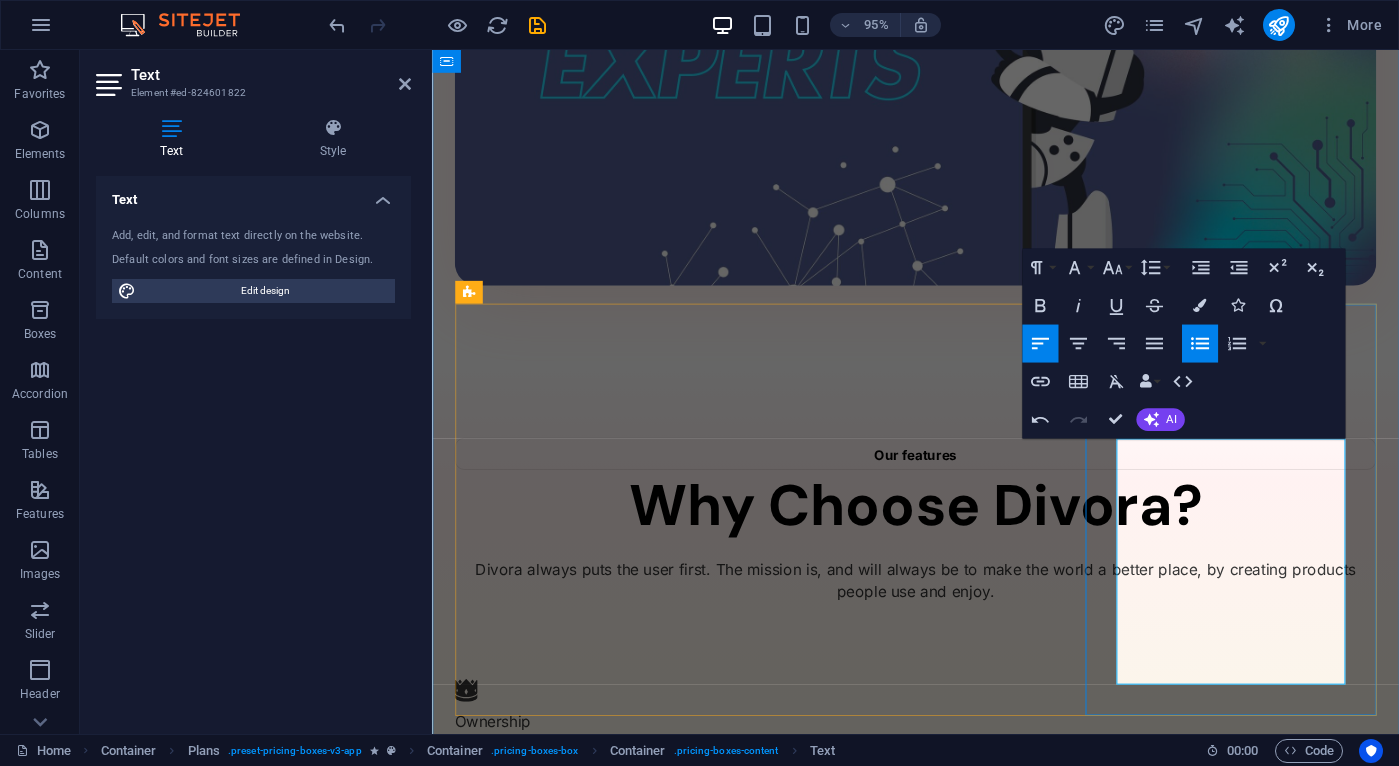 drag, startPoint x: 1245, startPoint y: 694, endPoint x: 1142, endPoint y: 433, distance: 280.58865 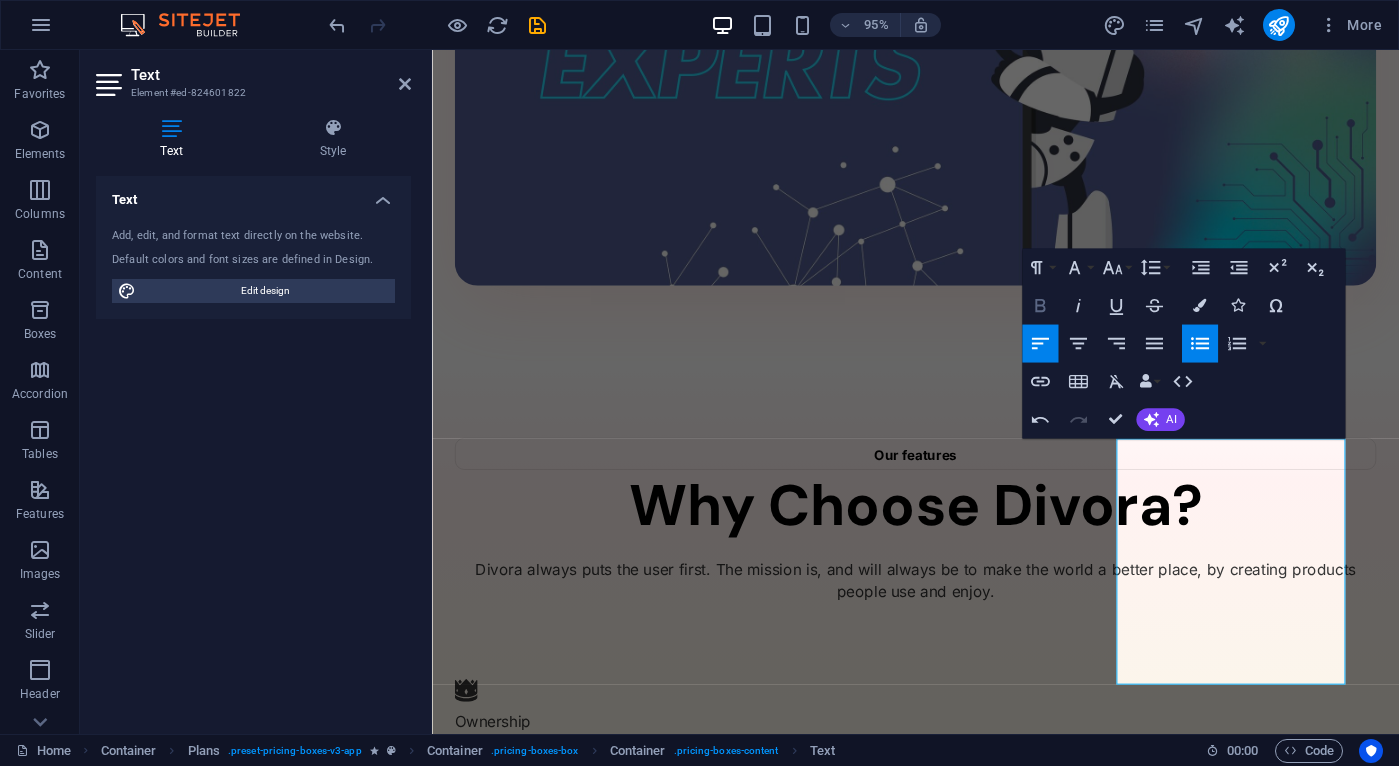 click 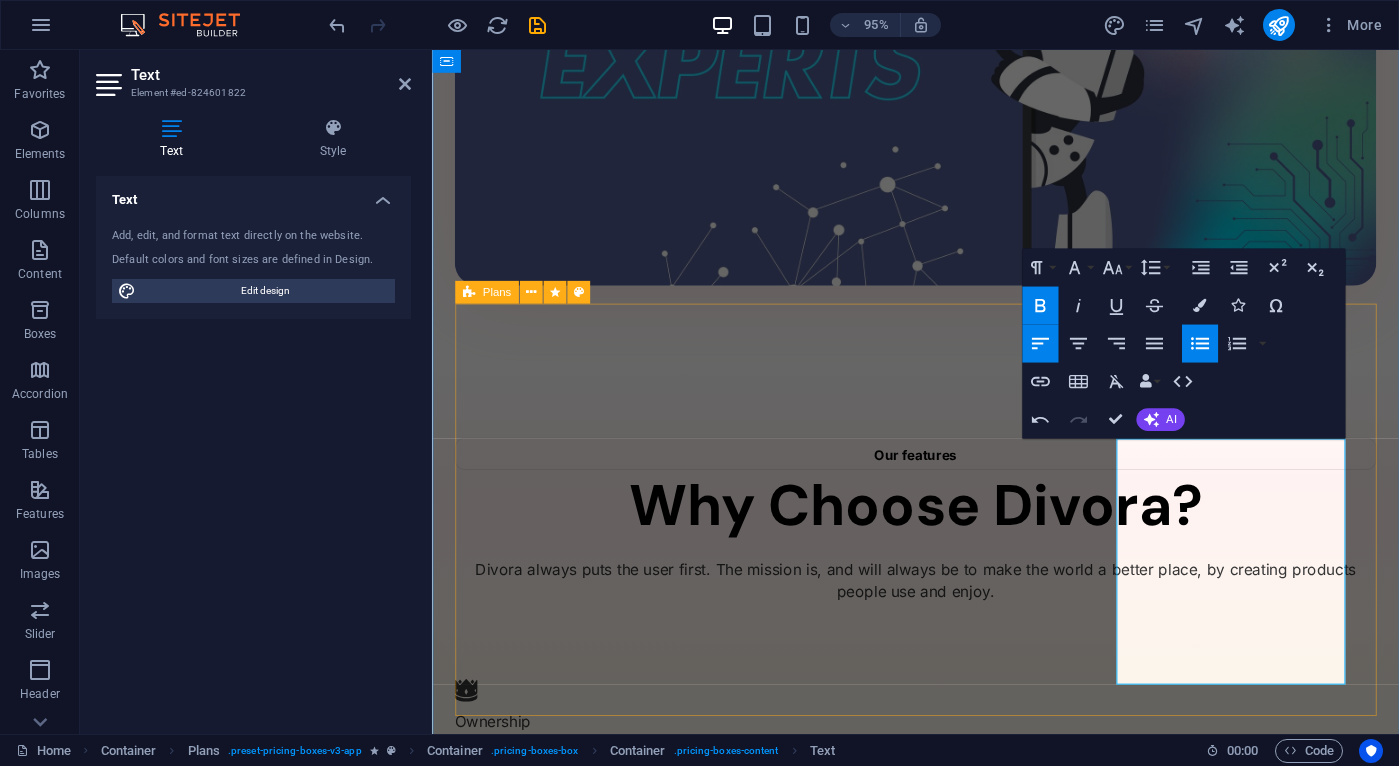 click on "$15 /Life Get Now AI for non experts Easy to use True Ownership Pay Once For Life $15 /Life Get Now AI for non experts Easy to use True Ownership Pay Once F or Life $15 /Life Get Now AI for non experts Easy to use True Ownership Pay Once For Life" at bounding box center [941, 2536] 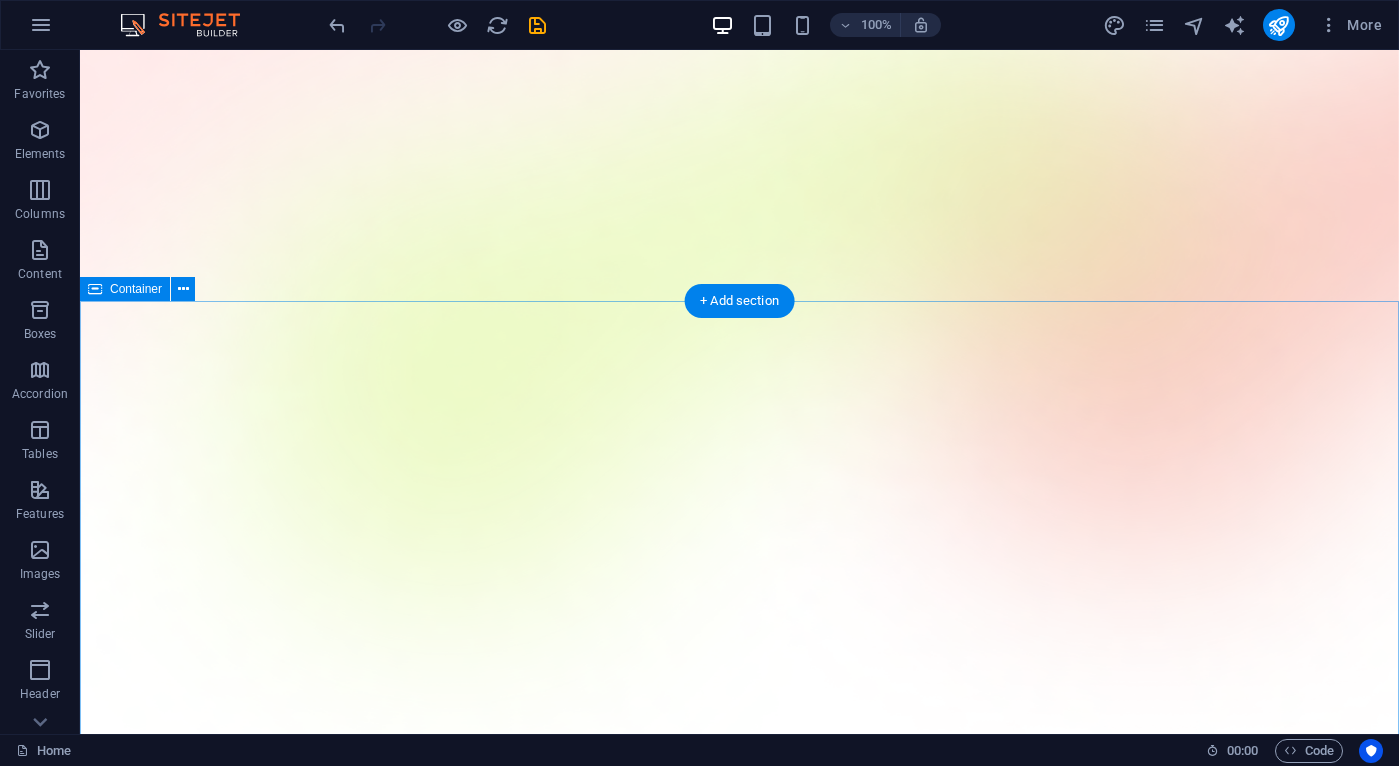 scroll, scrollTop: 0, scrollLeft: 0, axis: both 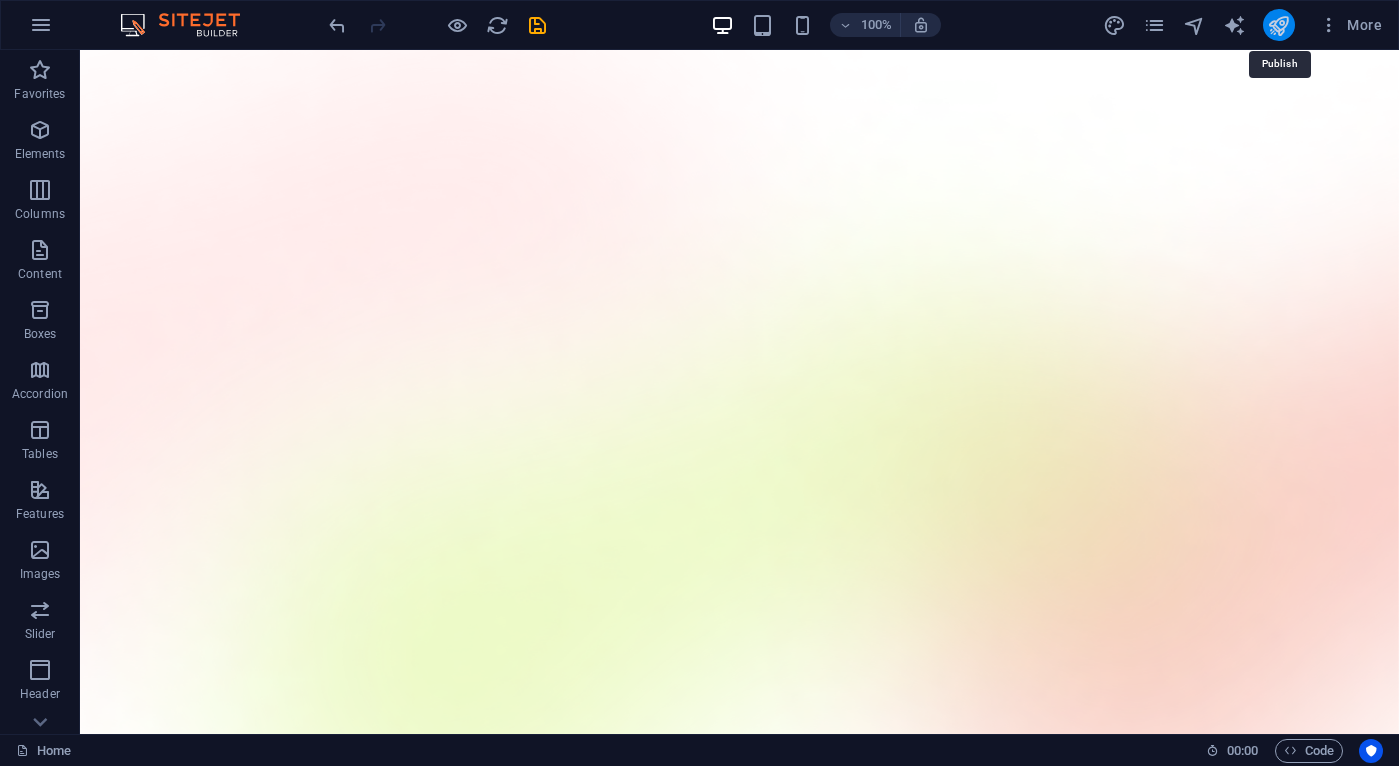 click at bounding box center (1278, 25) 